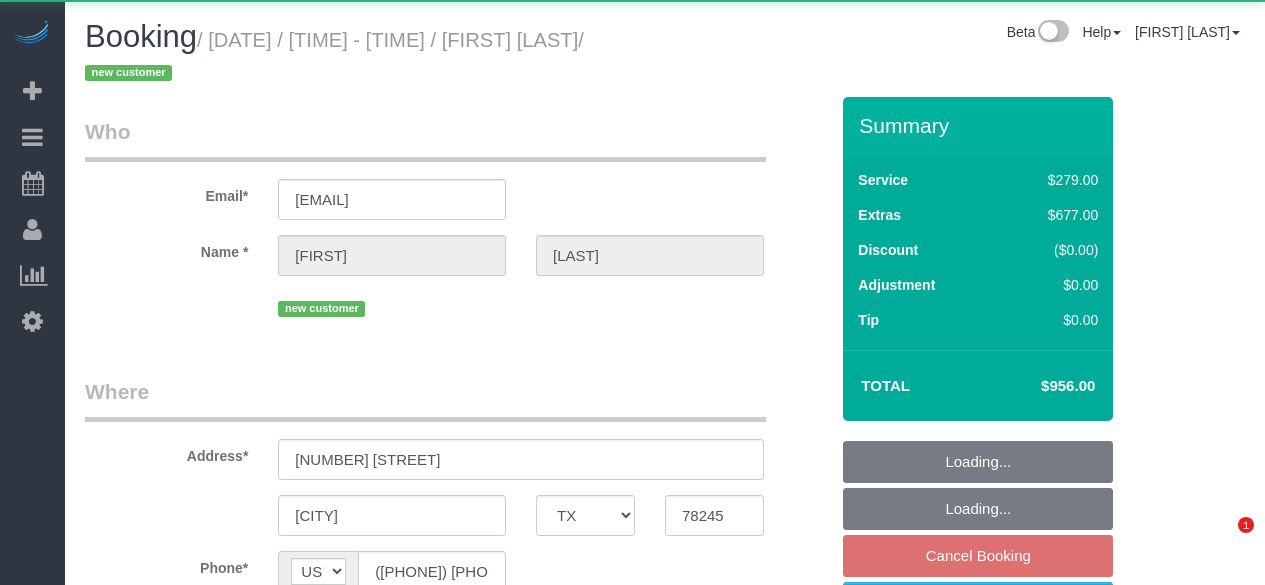 select on "TX" 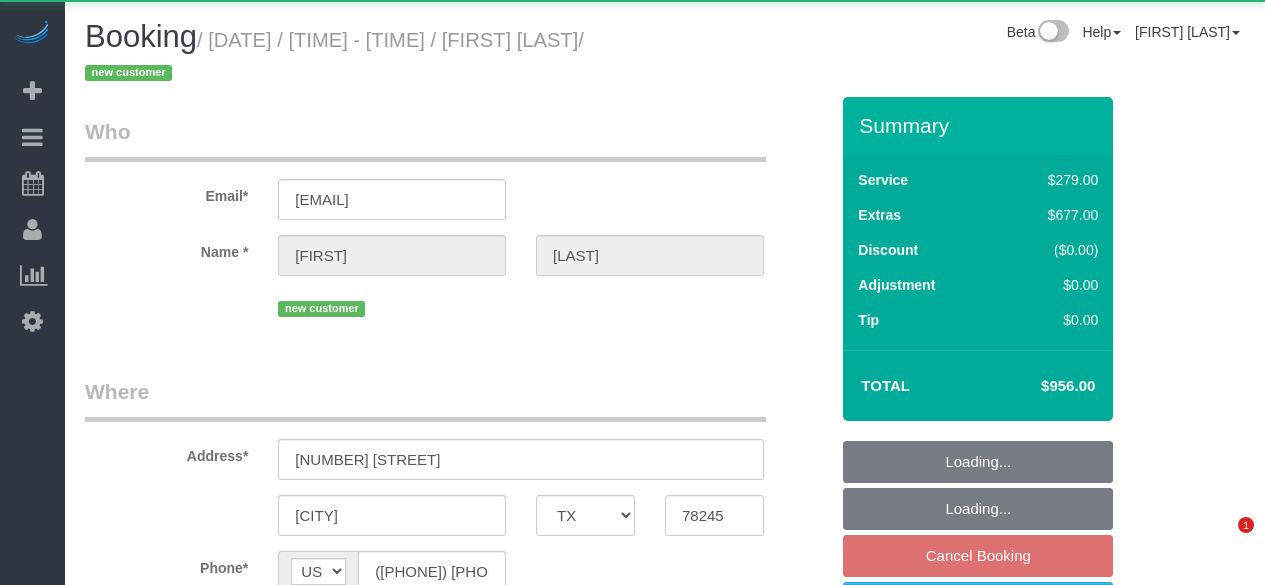 scroll, scrollTop: 0, scrollLeft: 0, axis: both 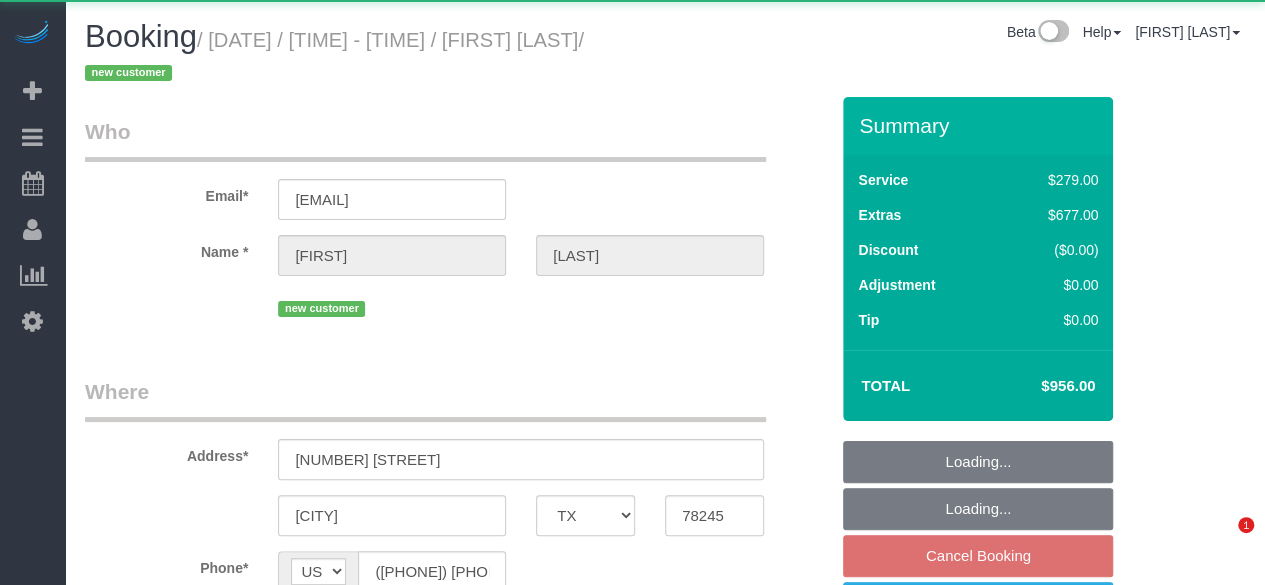 select on "object:5943" 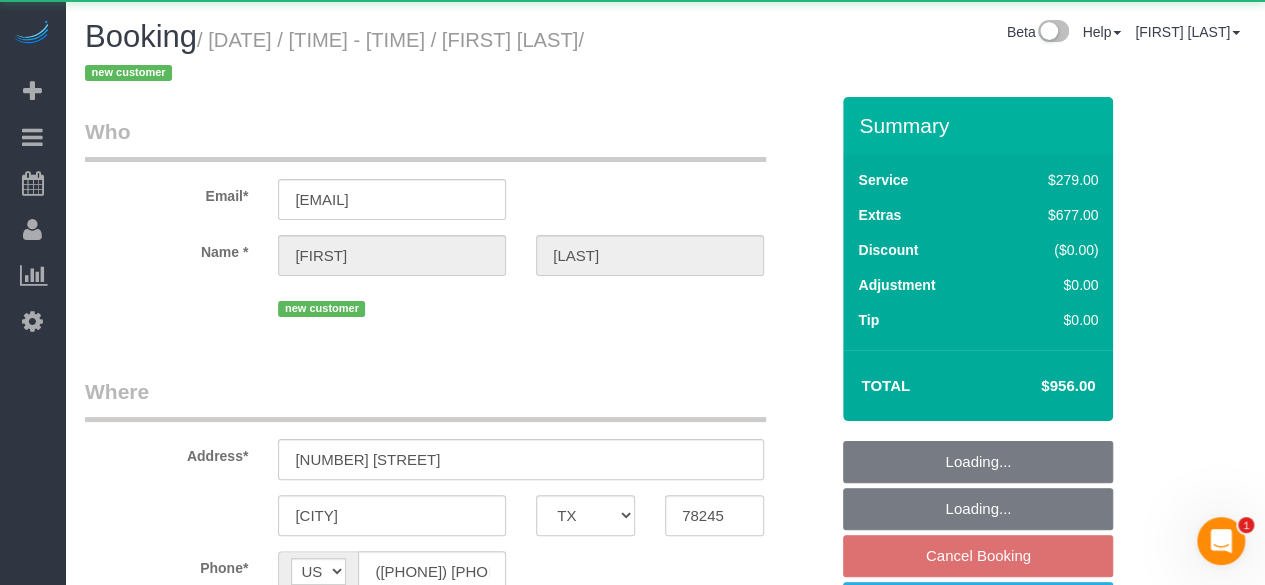 scroll, scrollTop: 0, scrollLeft: 0, axis: both 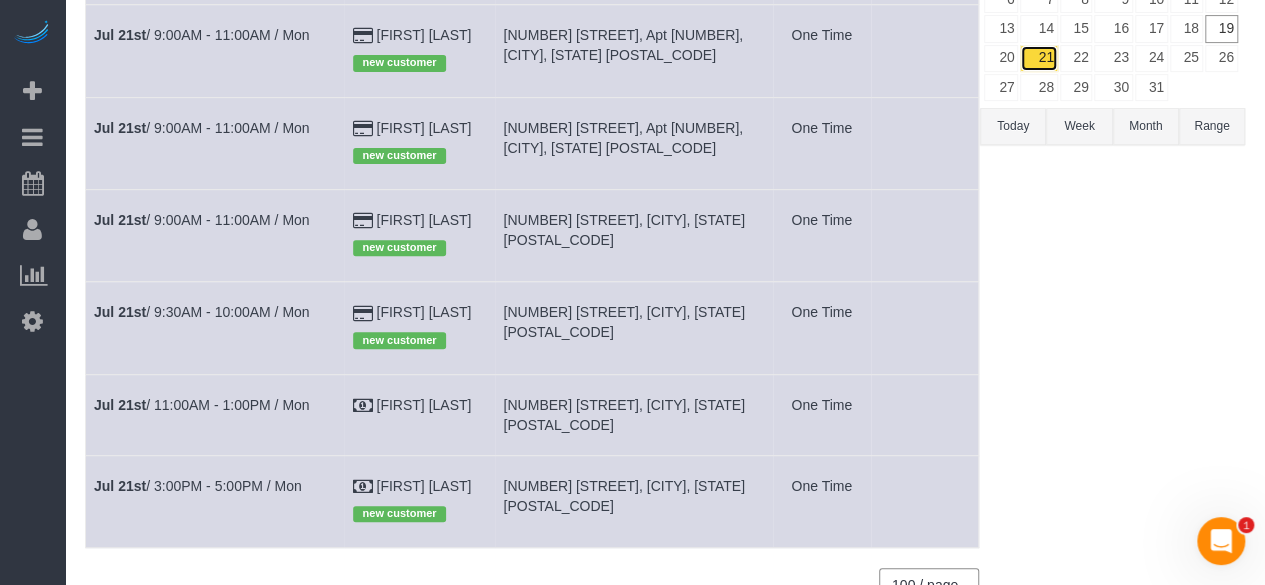 click on "21" at bounding box center (1038, 58) 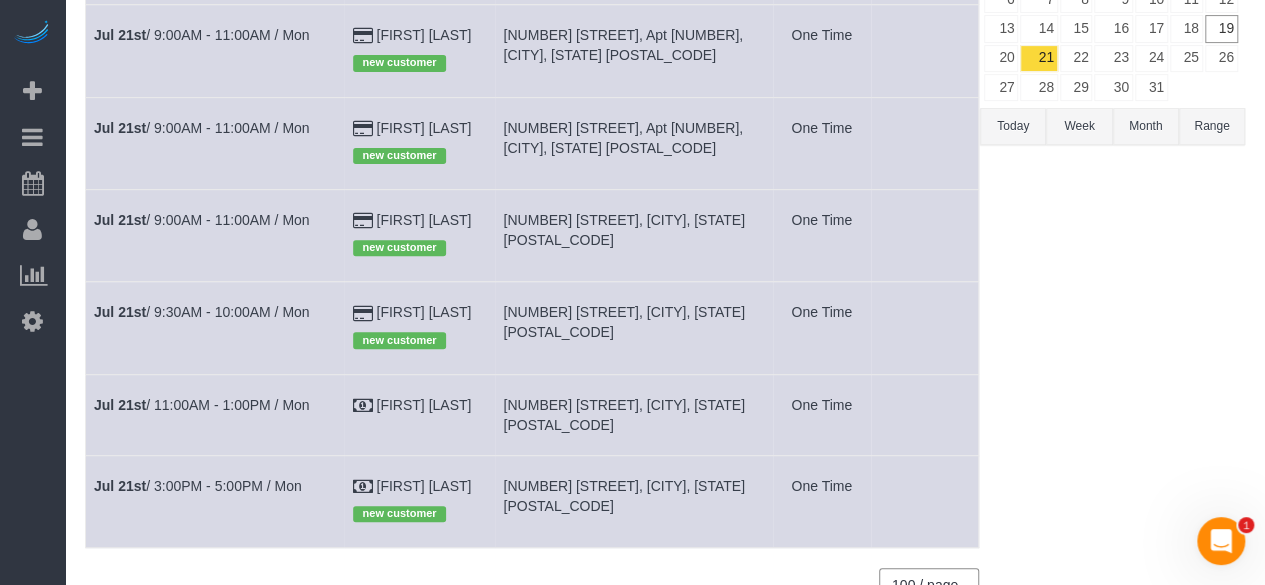 scroll, scrollTop: 405, scrollLeft: 0, axis: vertical 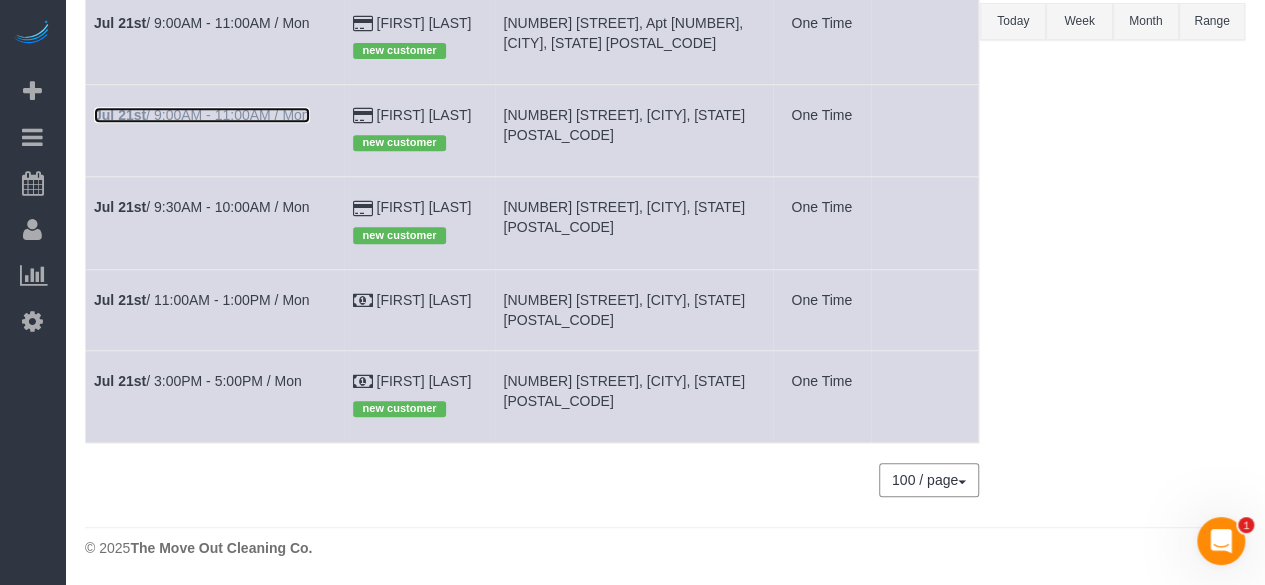 click on "[MONTH] [DAY]th
/ [TIME] - [TIME] / Mon" at bounding box center [202, 115] 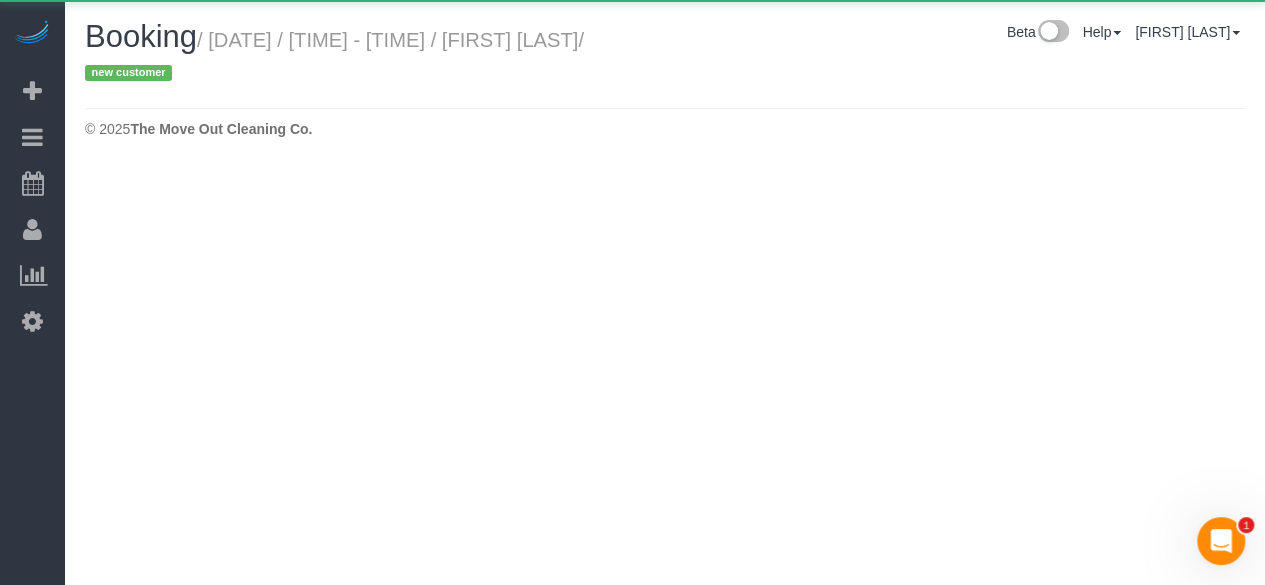 scroll, scrollTop: 0, scrollLeft: 0, axis: both 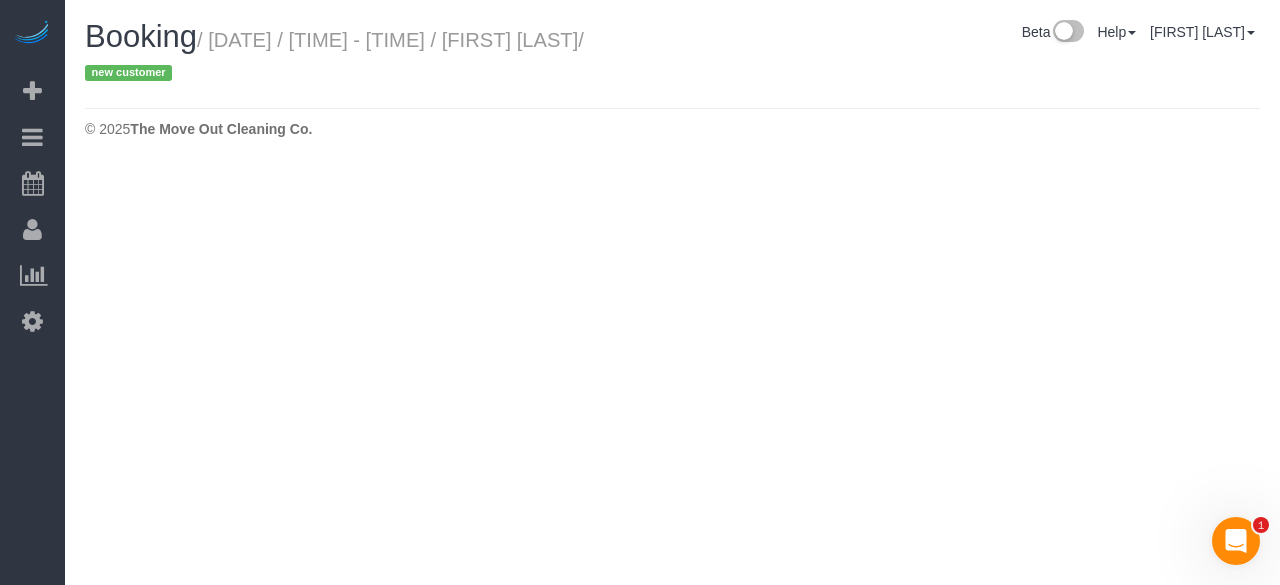 select on "TX" 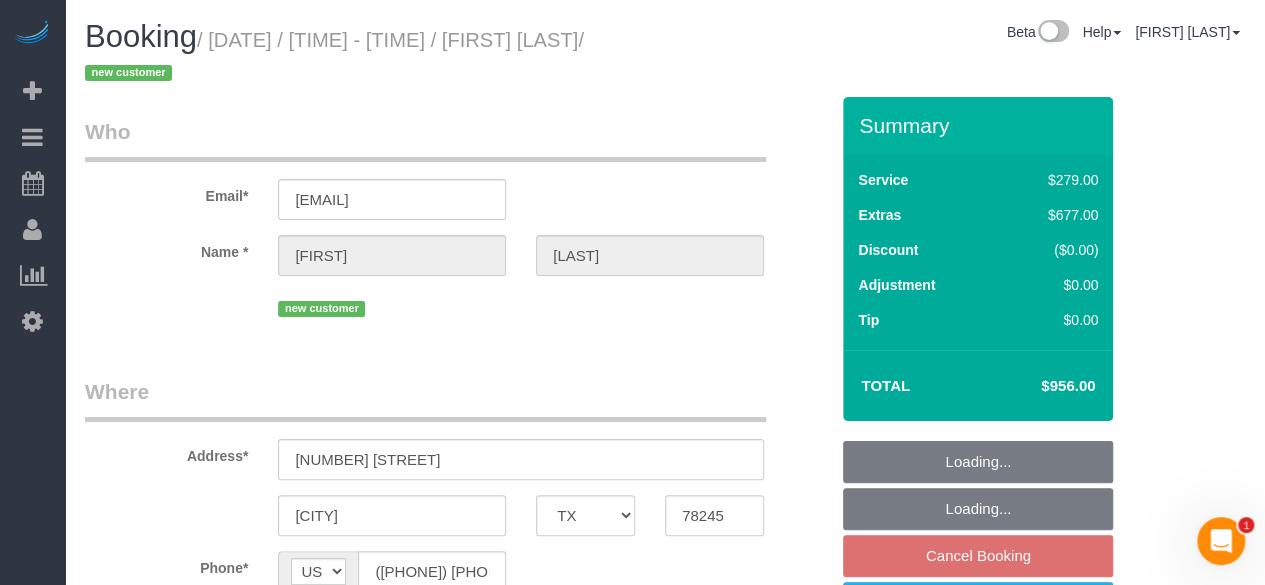 select on "object:6522" 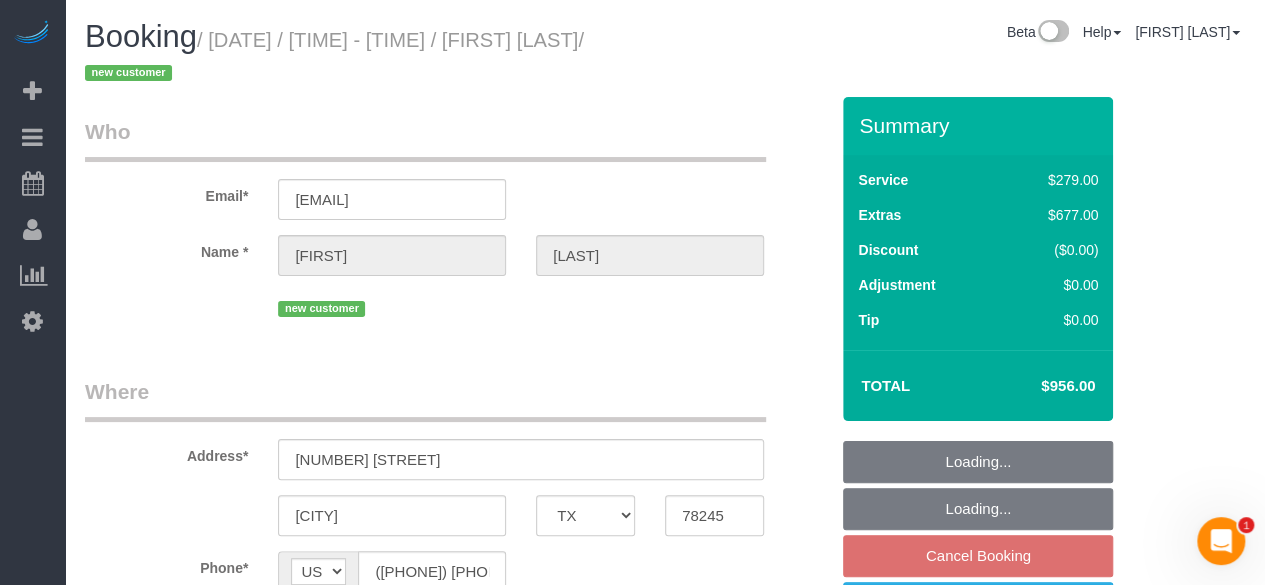 select on "string:fspay-1824065b-0adf-40c1-a320-481efe5745f5" 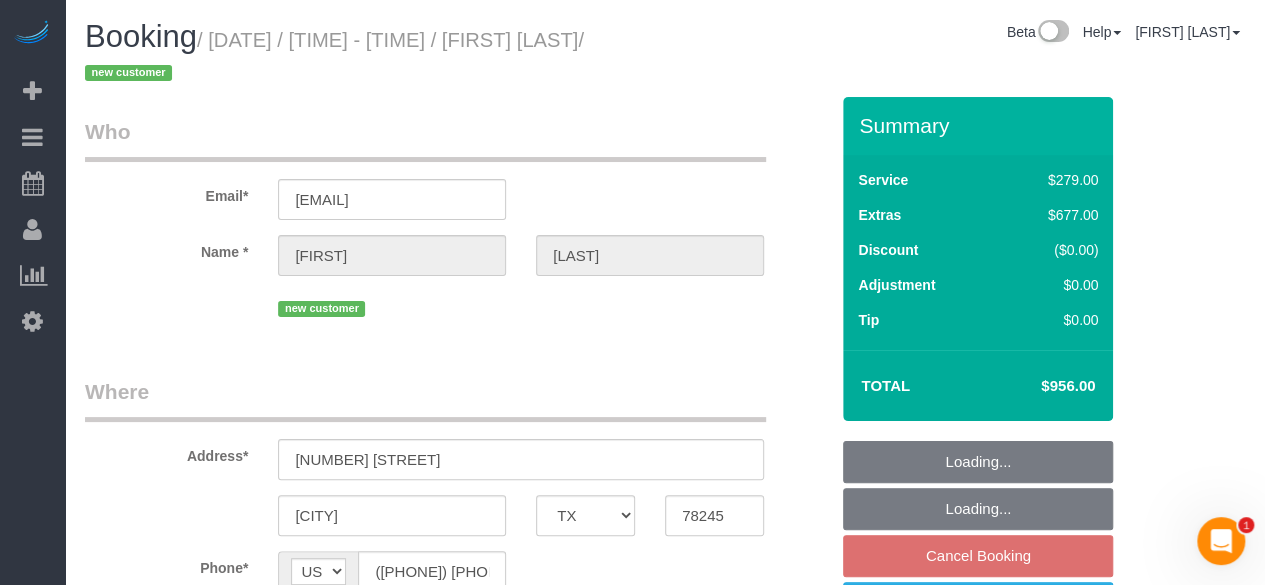 select on "object:6609" 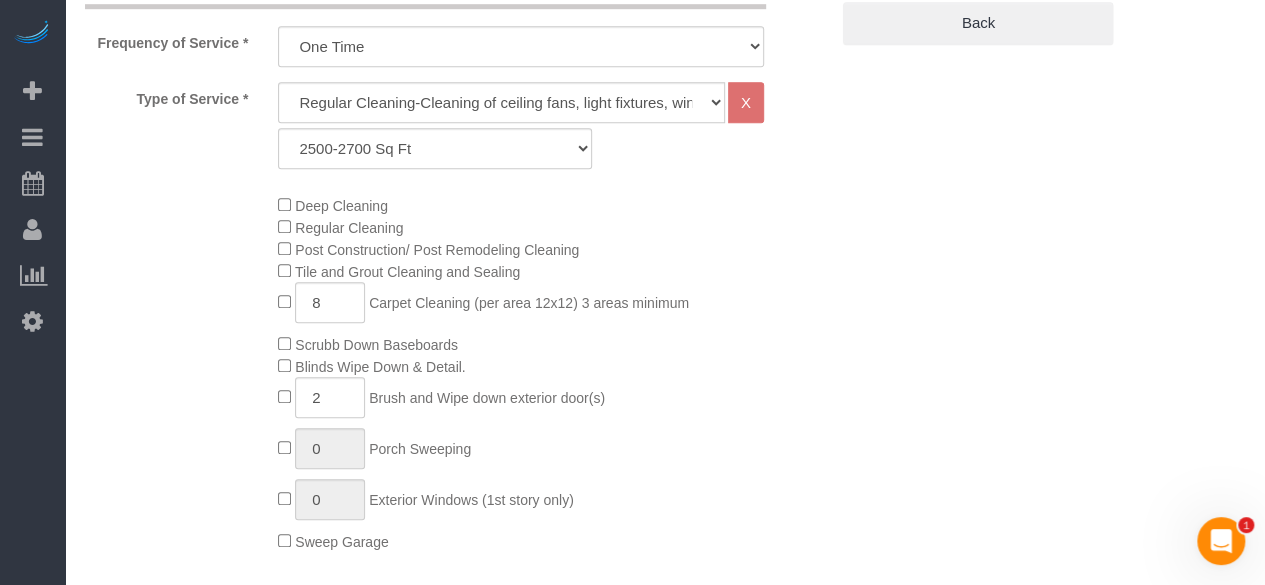 scroll, scrollTop: 800, scrollLeft: 0, axis: vertical 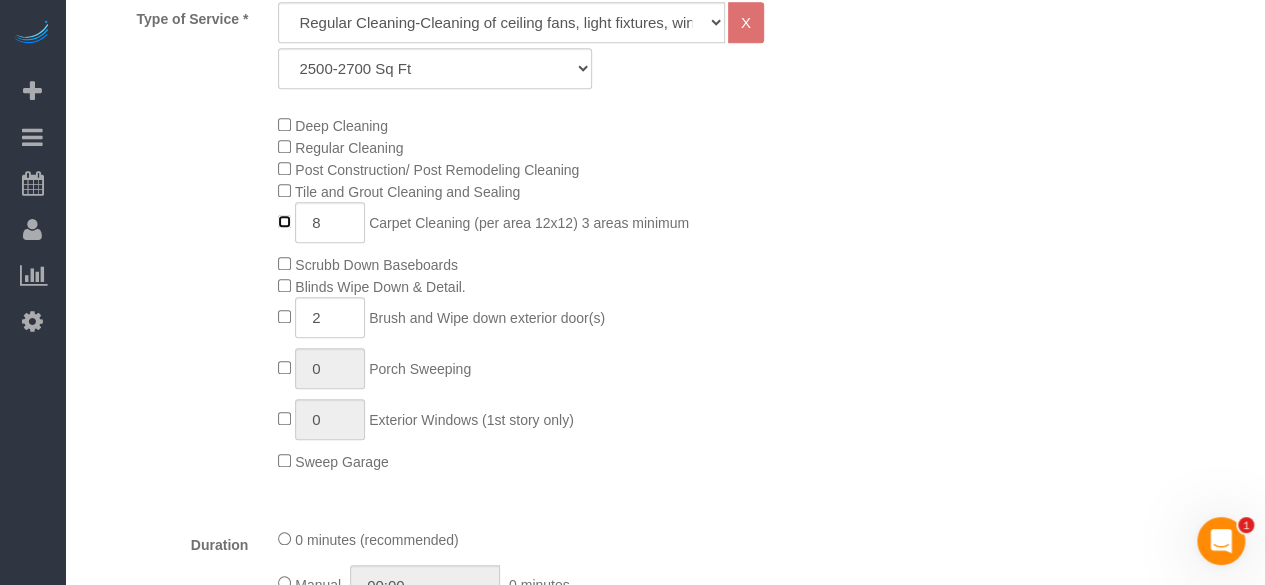 type on "0" 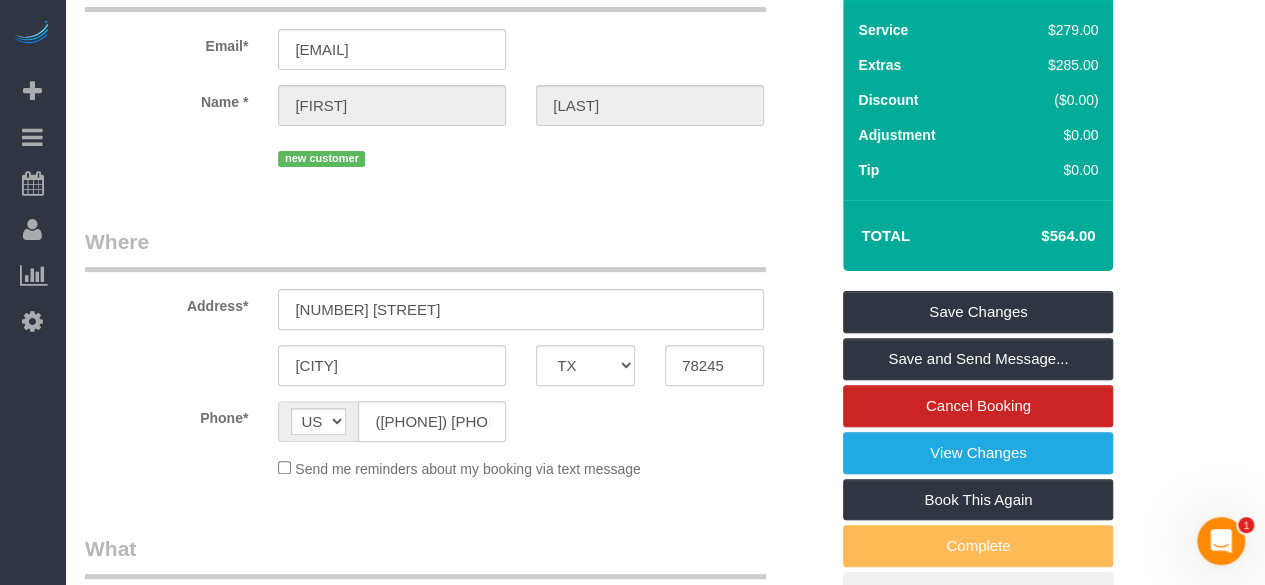 scroll, scrollTop: 144, scrollLeft: 0, axis: vertical 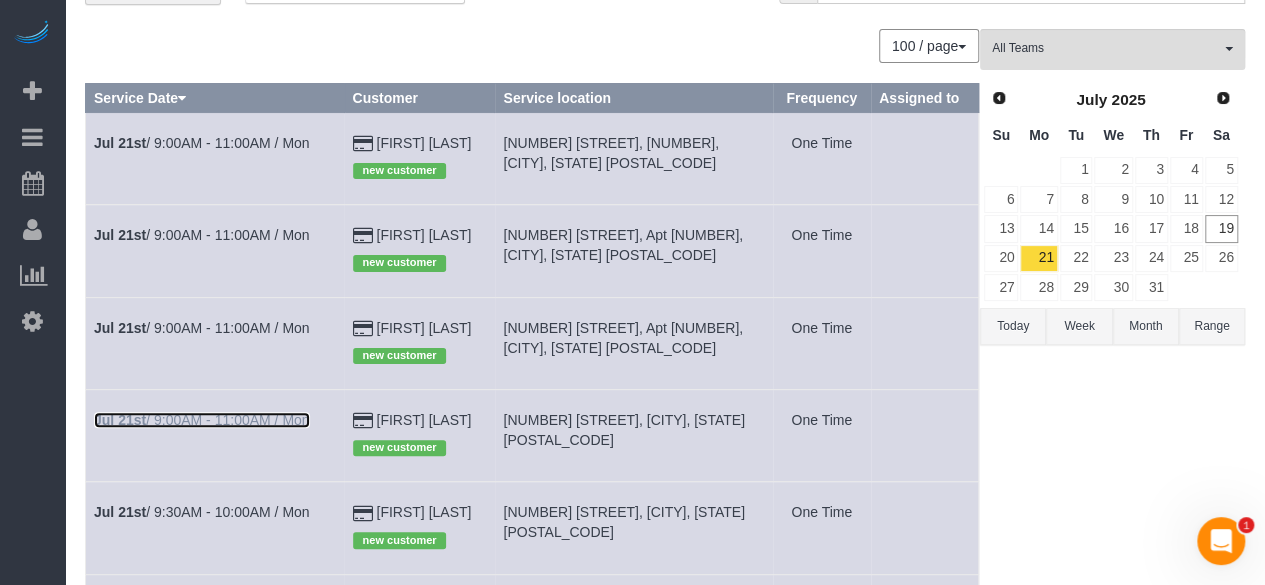 click on "[MONTH] [DAY]th
/ [TIME] - [TIME] / Mon" at bounding box center [202, 420] 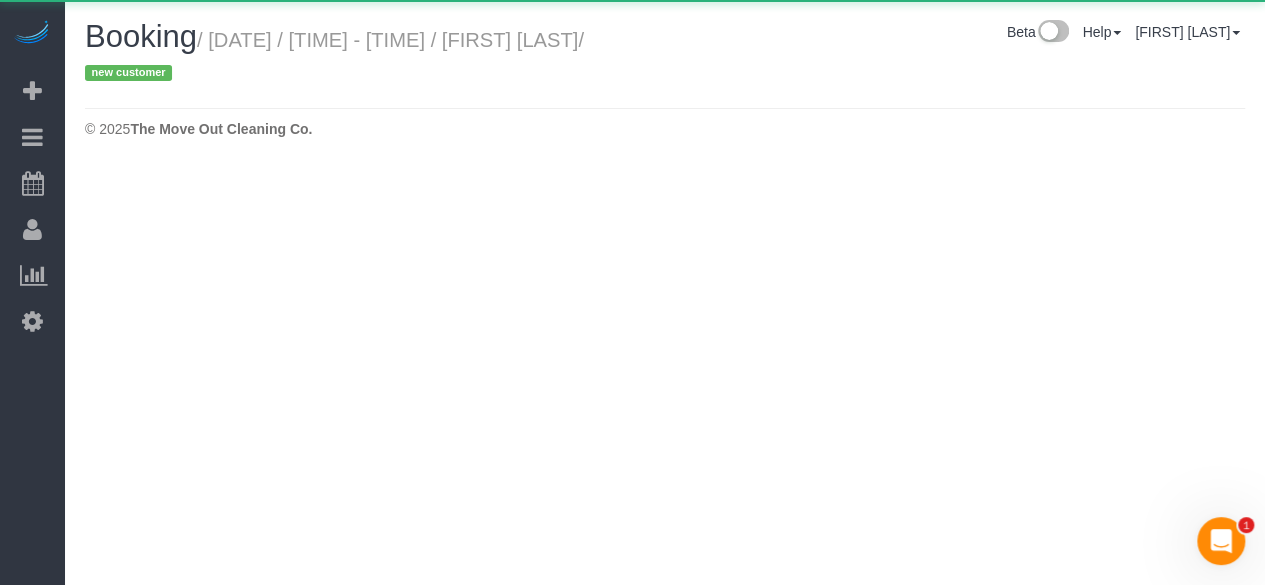 scroll, scrollTop: 0, scrollLeft: 0, axis: both 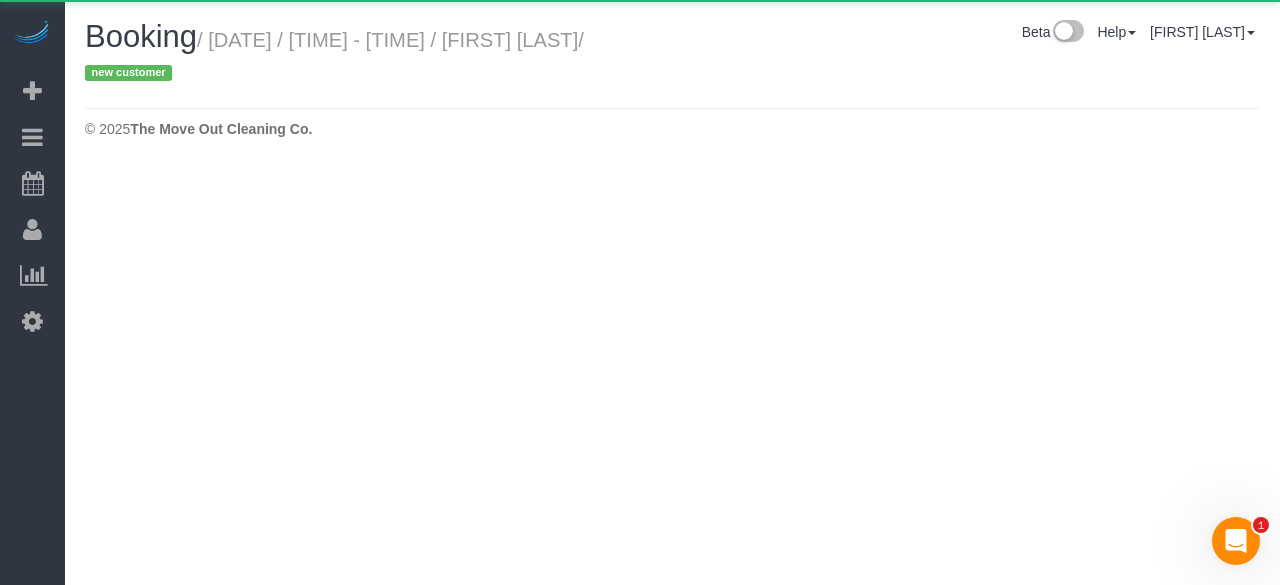 select on "TX" 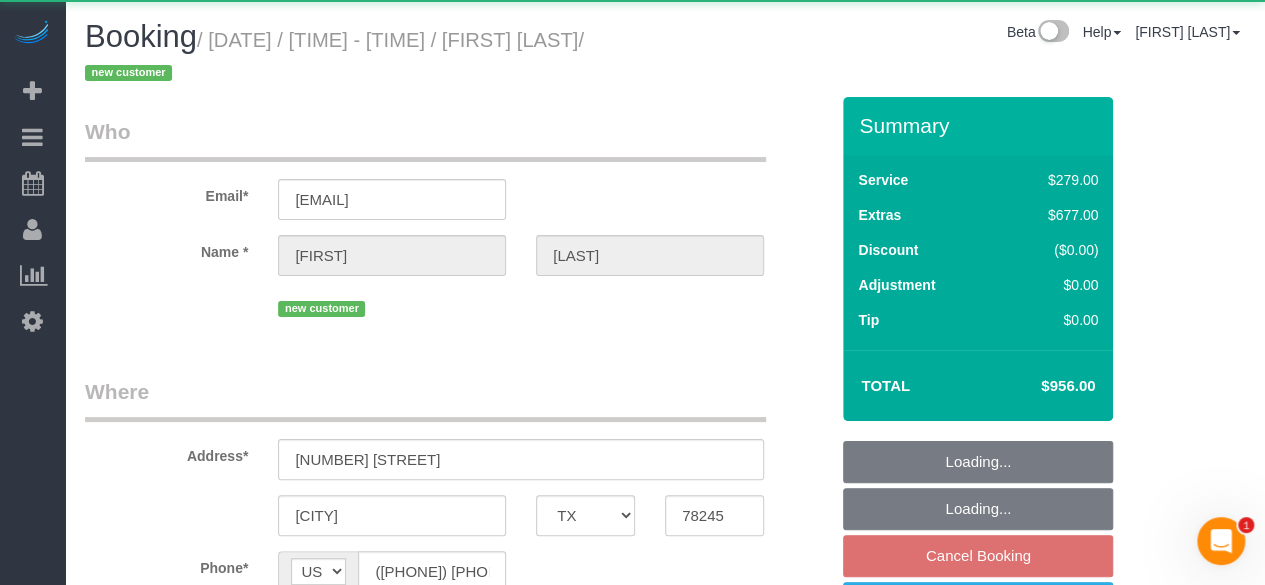 select on "string:fspay-1824065b-0adf-40c1-a320-481efe5745f5" 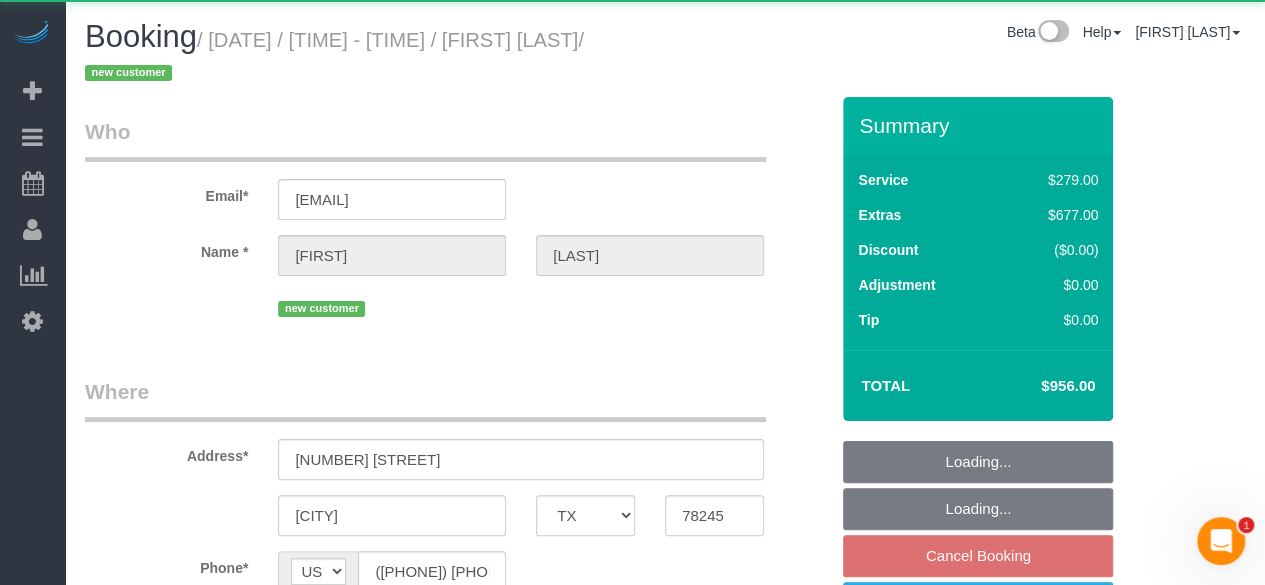 select on "3" 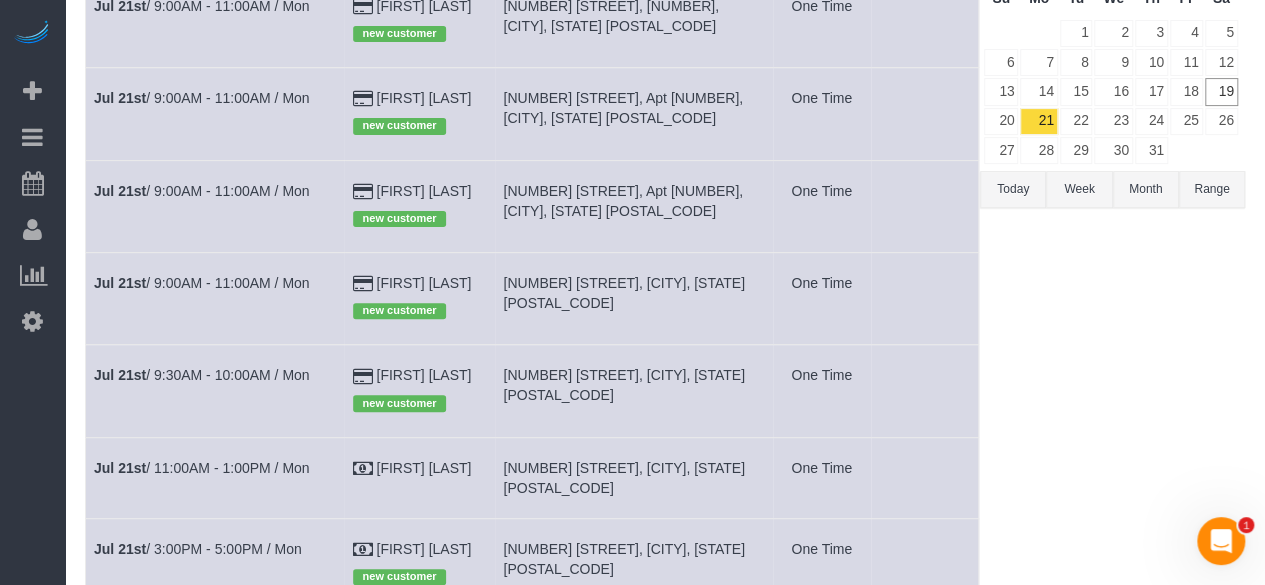 scroll, scrollTop: 405, scrollLeft: 0, axis: vertical 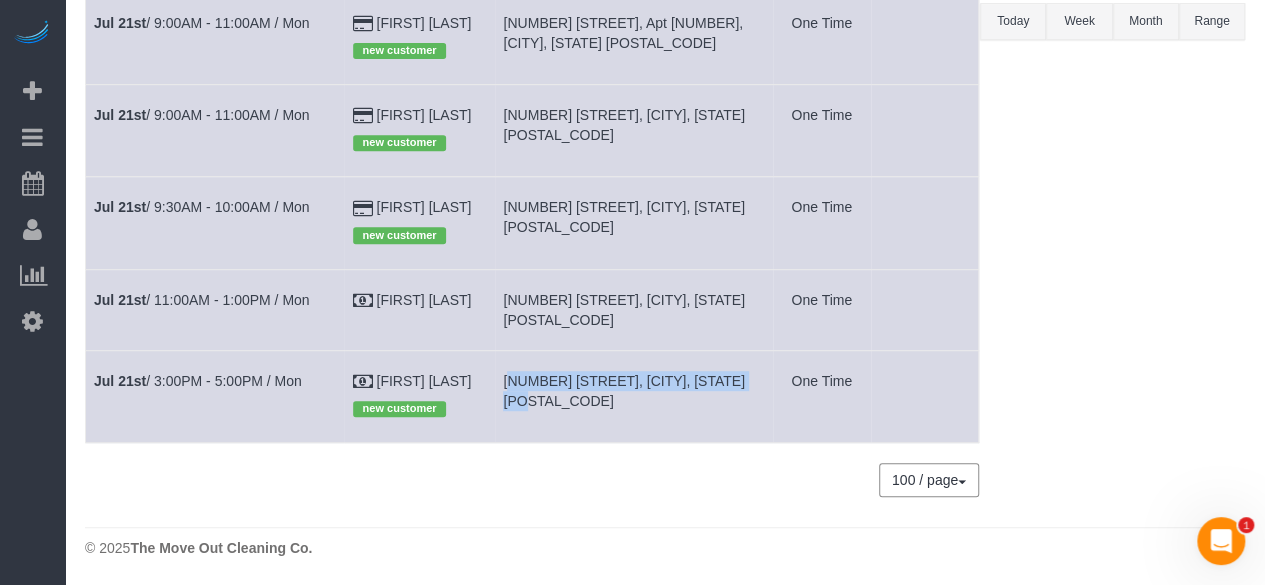drag, startPoint x: 522, startPoint y: 378, endPoint x: 576, endPoint y: 418, distance: 67.20119 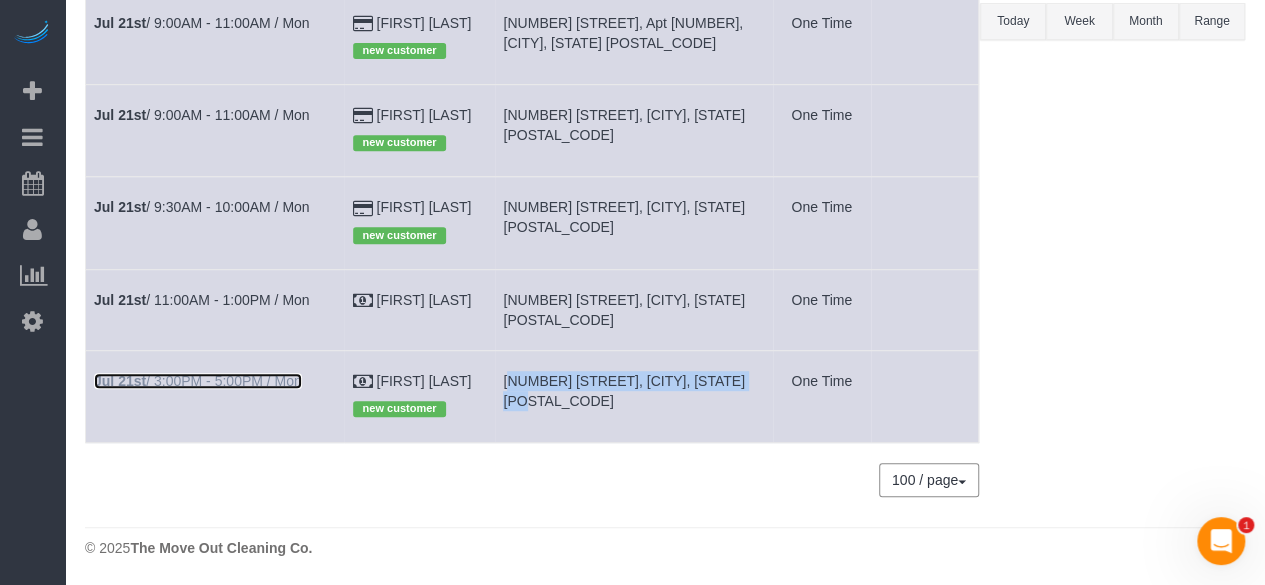 click on "[MONTH] [DAY]th
/ [TIME] - [TIME] / Mon" at bounding box center [198, 381] 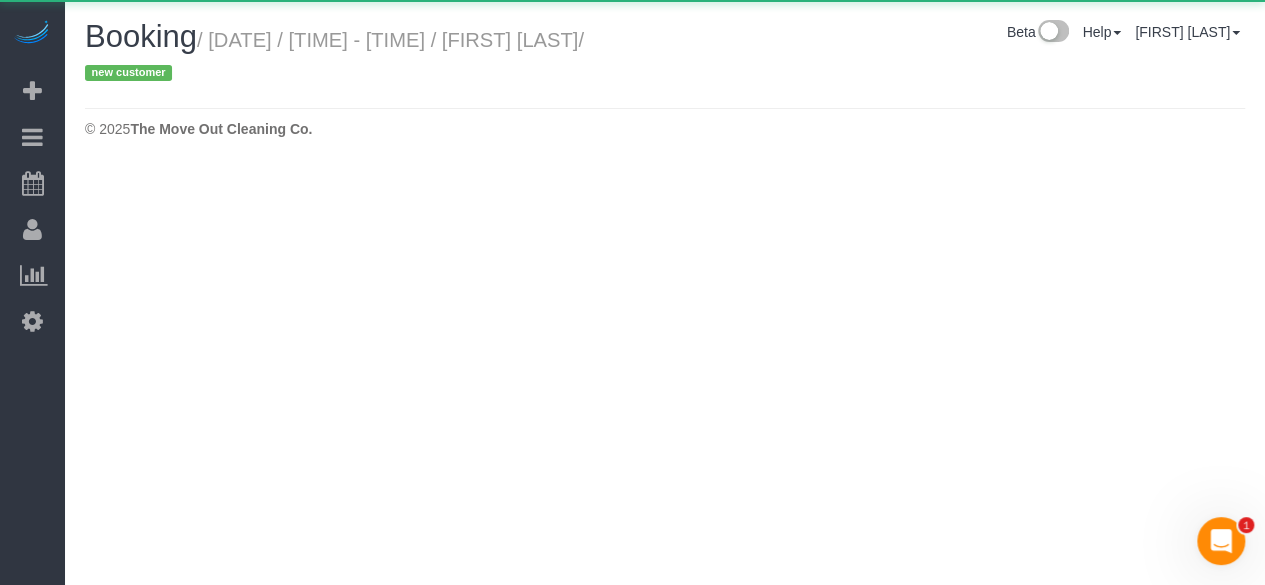 scroll, scrollTop: 0, scrollLeft: 0, axis: both 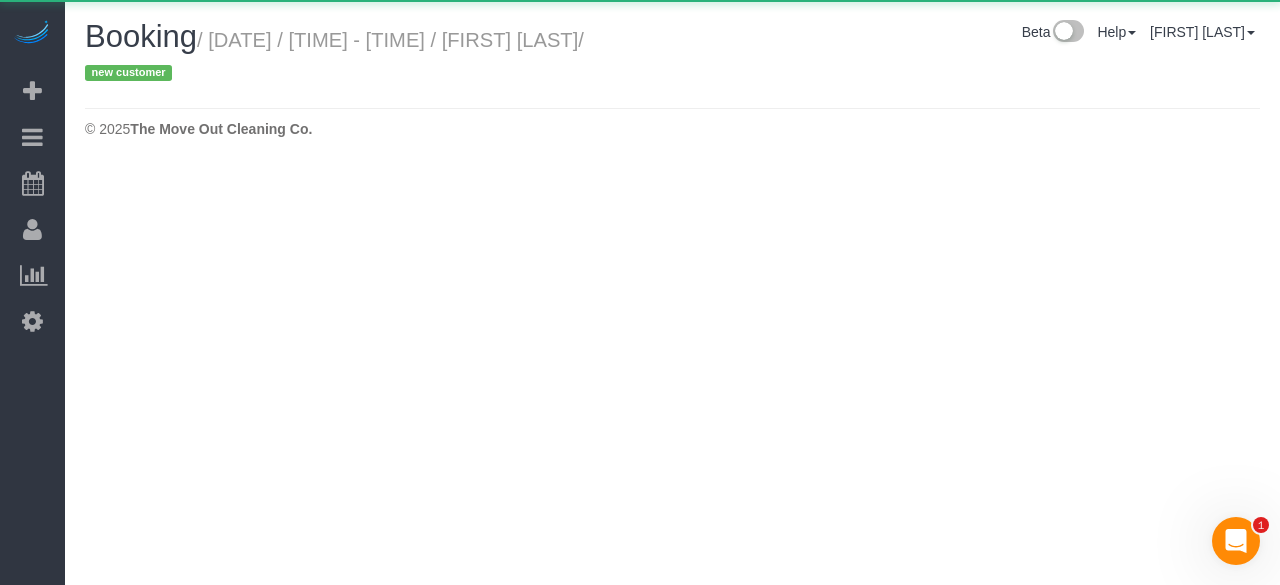select on "TX" 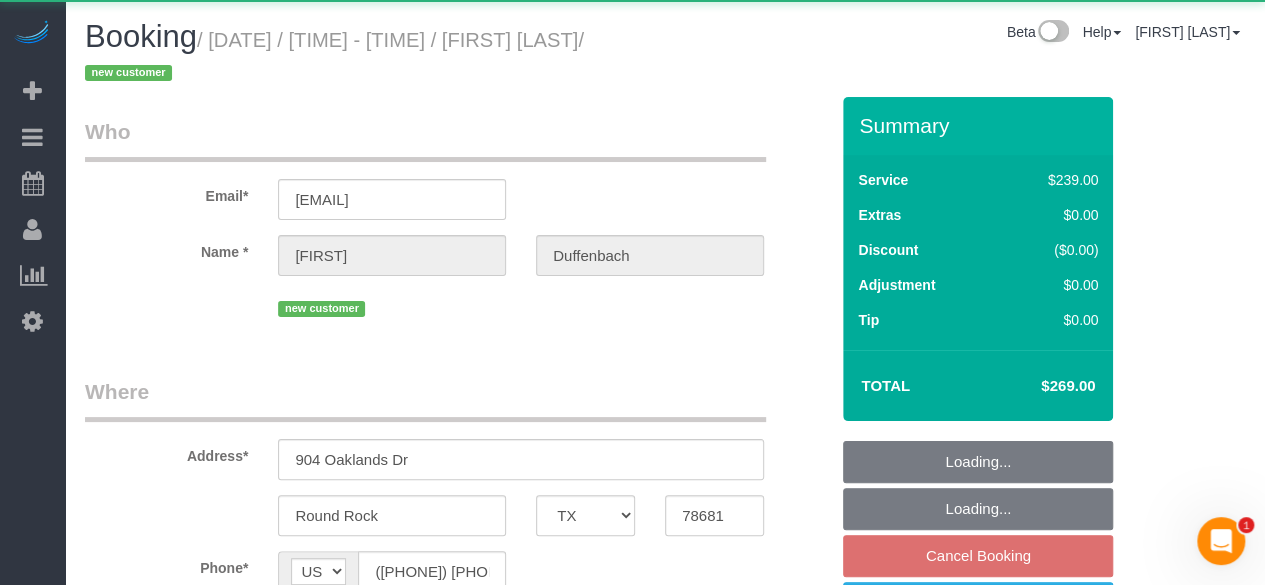 select on "object:7665" 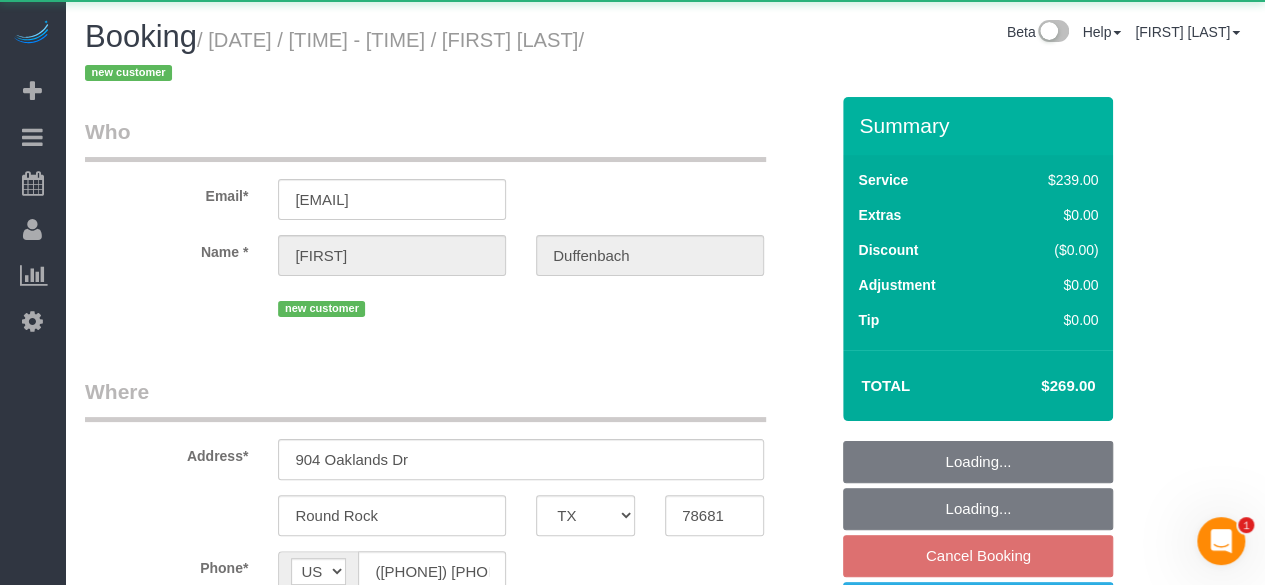 select on "3" 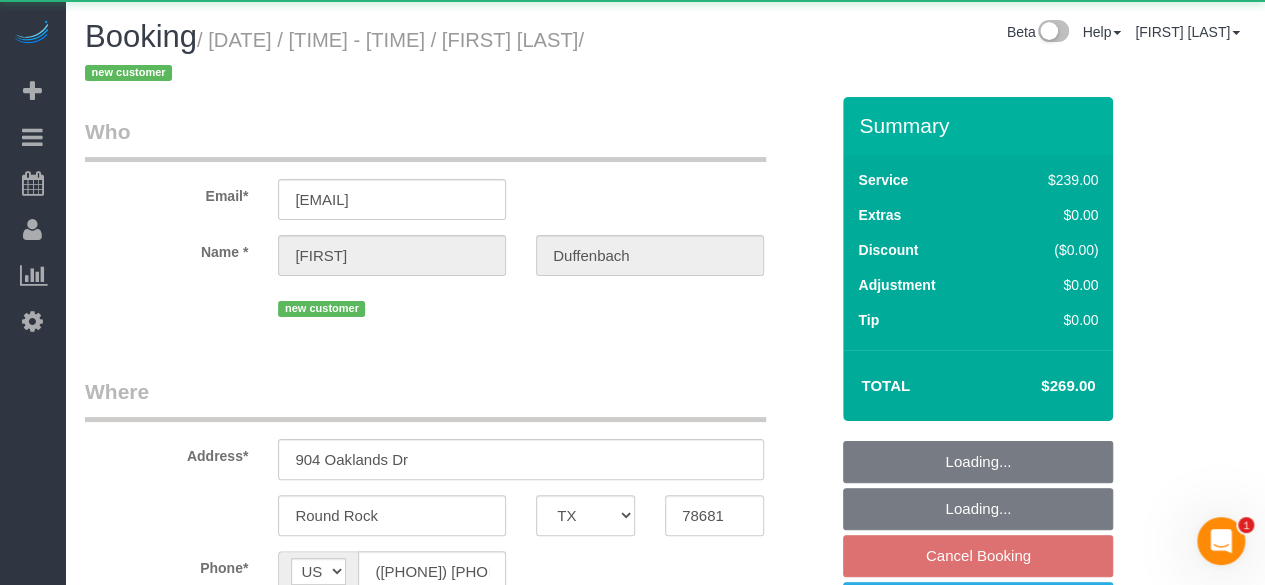 select on "object:7743" 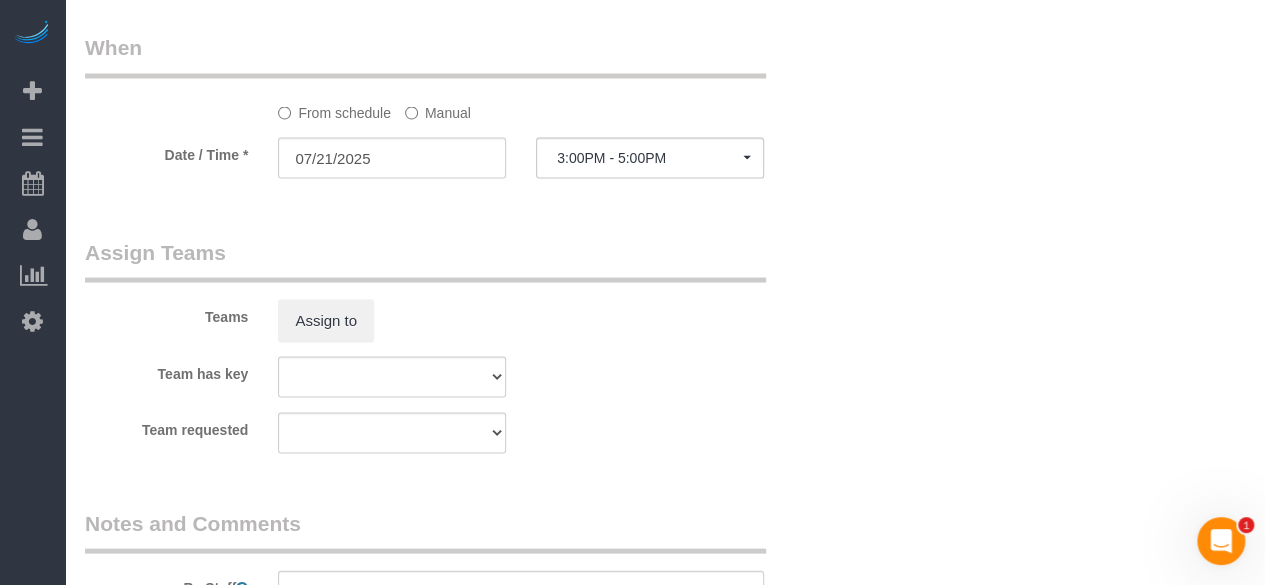 scroll, scrollTop: 2100, scrollLeft: 0, axis: vertical 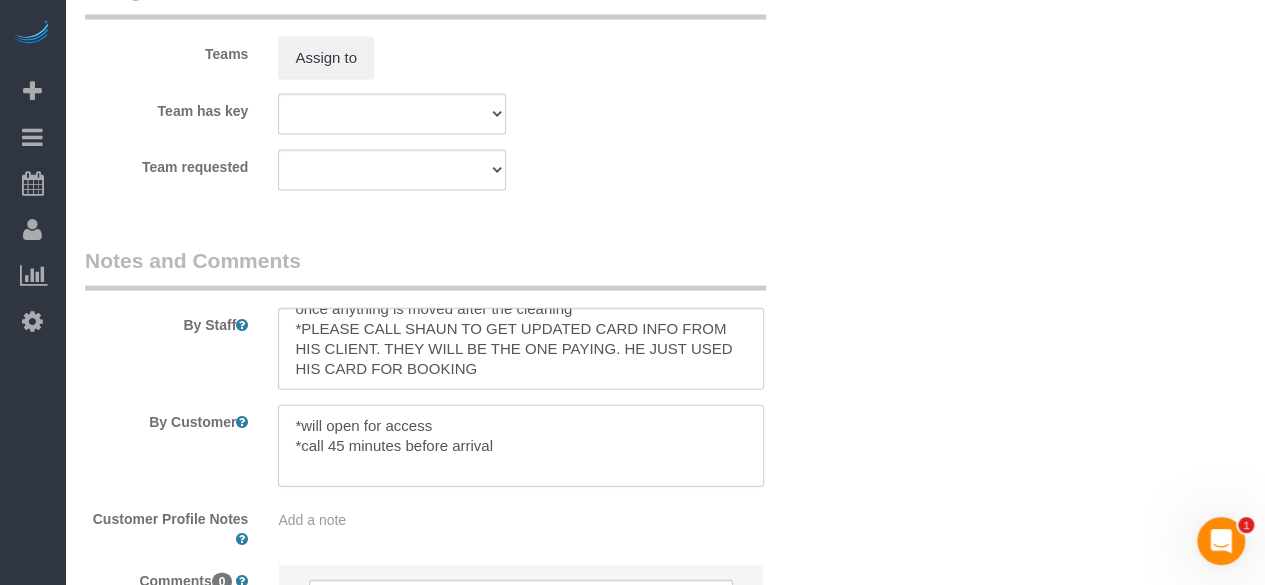 drag, startPoint x: 302, startPoint y: 445, endPoint x: 538, endPoint y: 445, distance: 236 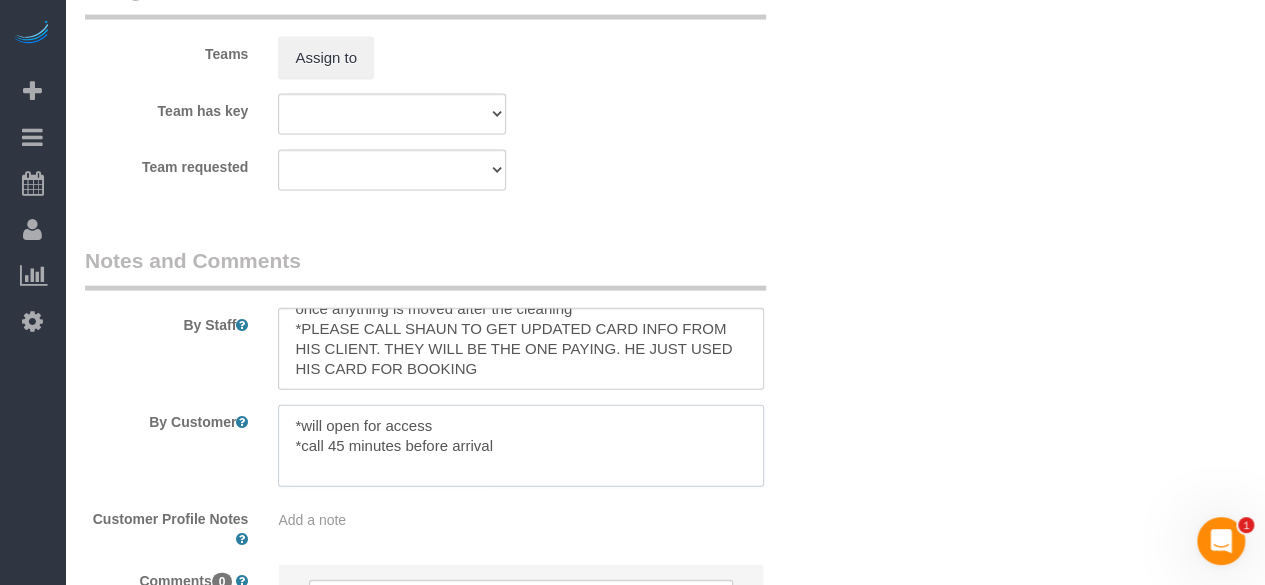 click at bounding box center (521, 446) 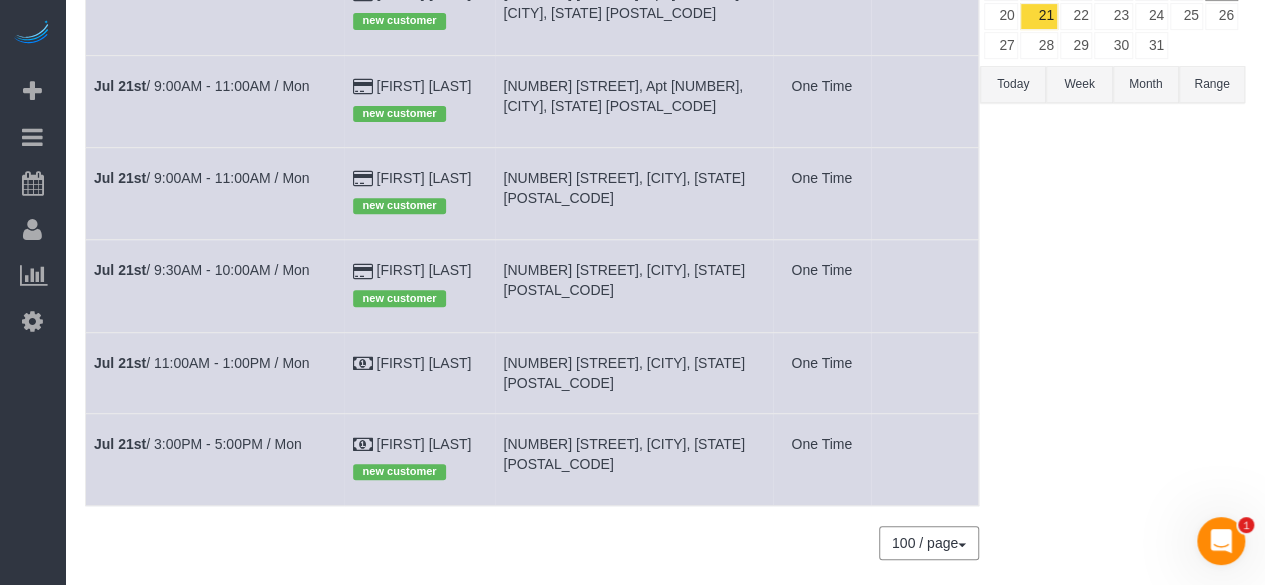 scroll, scrollTop: 300, scrollLeft: 0, axis: vertical 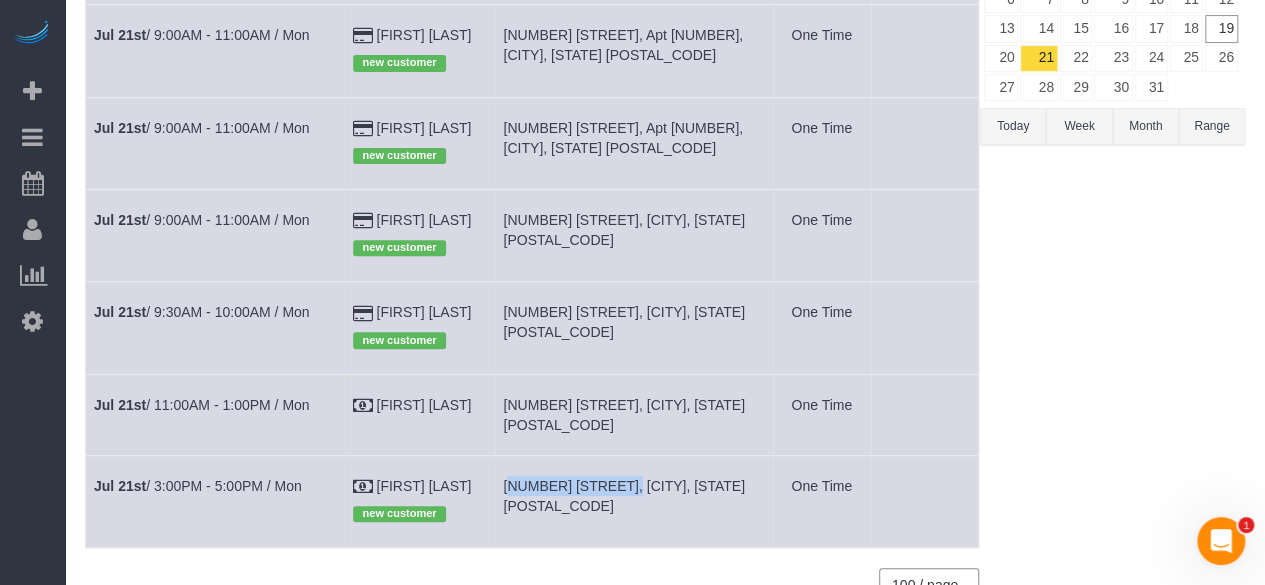 drag, startPoint x: 520, startPoint y: 484, endPoint x: 632, endPoint y: 491, distance: 112.21854 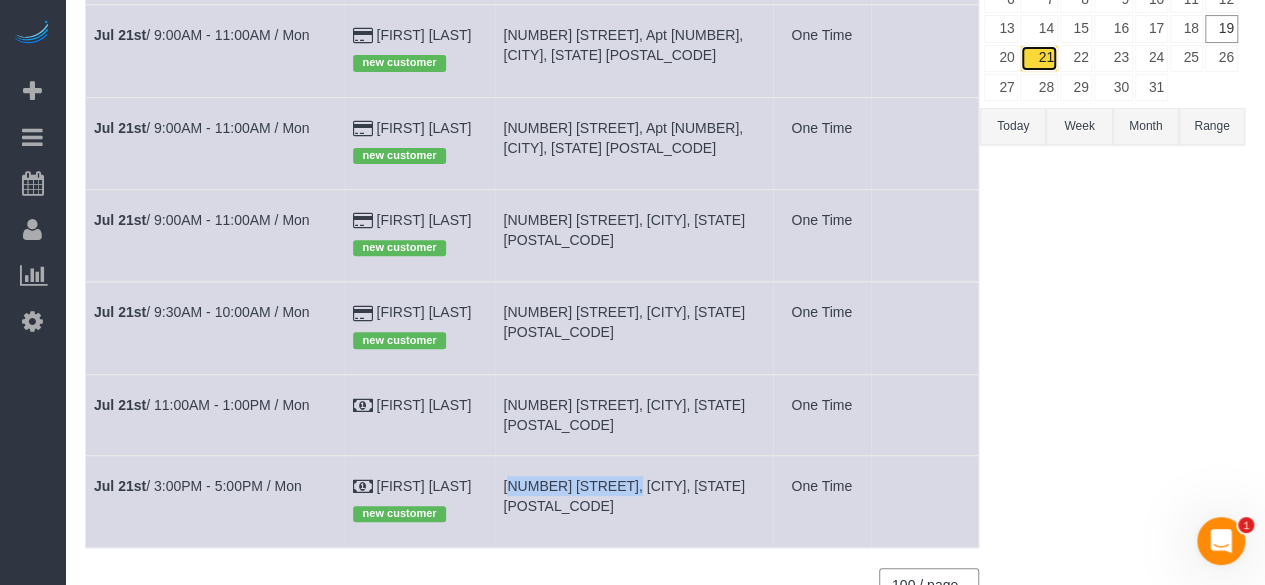 click on "21" at bounding box center [1038, 58] 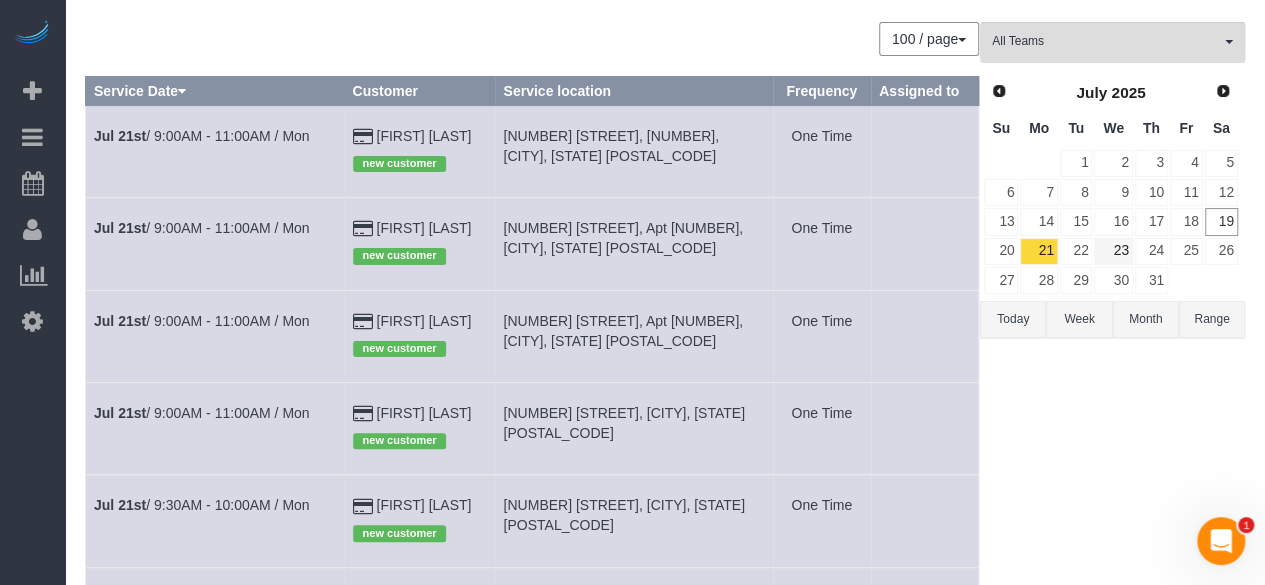 scroll, scrollTop: 105, scrollLeft: 0, axis: vertical 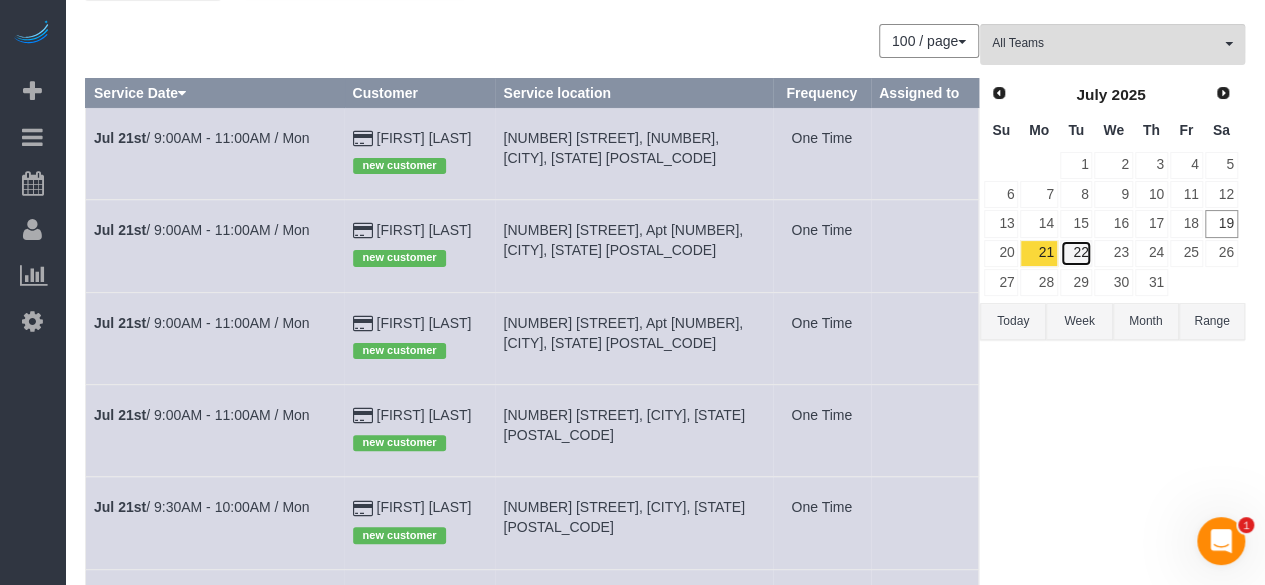 click on "22" at bounding box center (1076, 253) 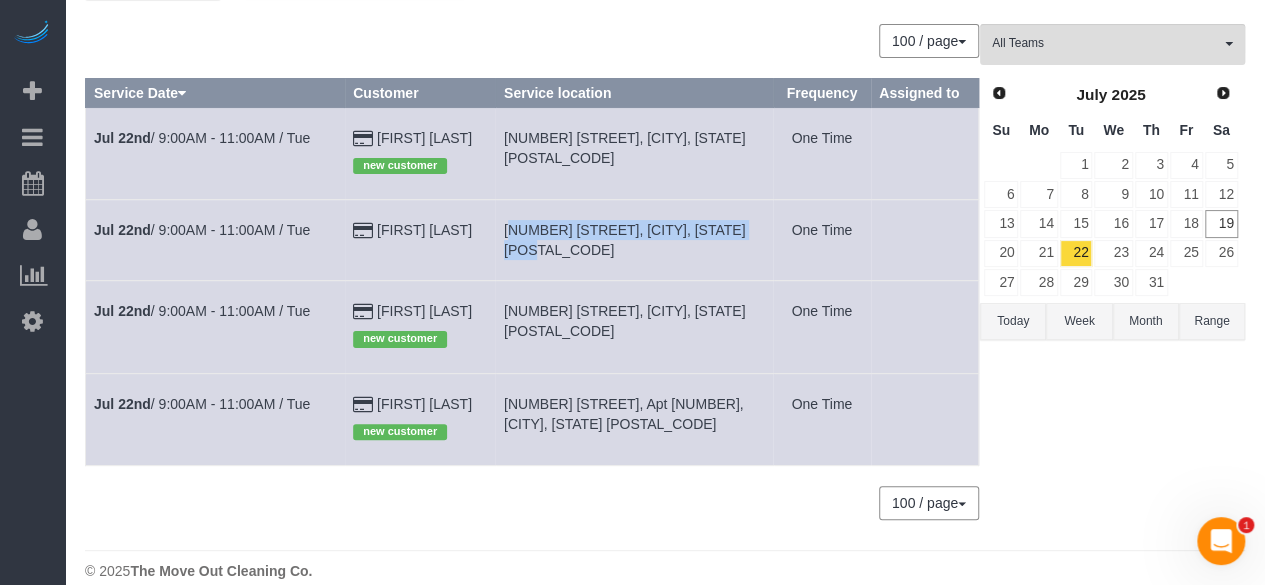 drag, startPoint x: 538, startPoint y: 227, endPoint x: 583, endPoint y: 253, distance: 51.971146 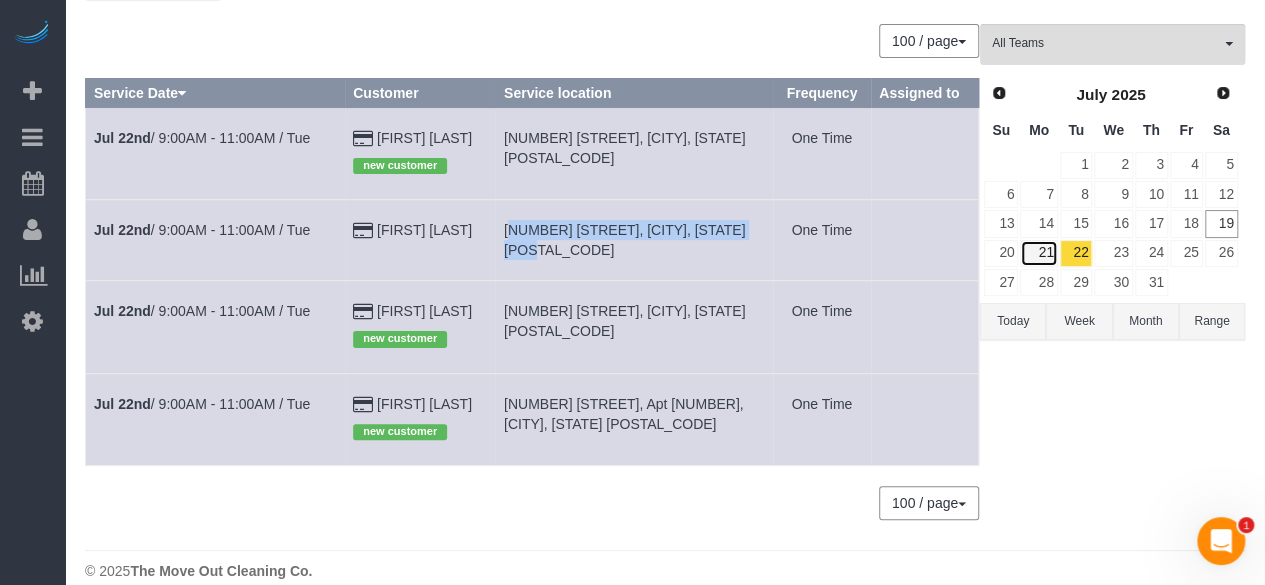 click on "21" at bounding box center (1038, 253) 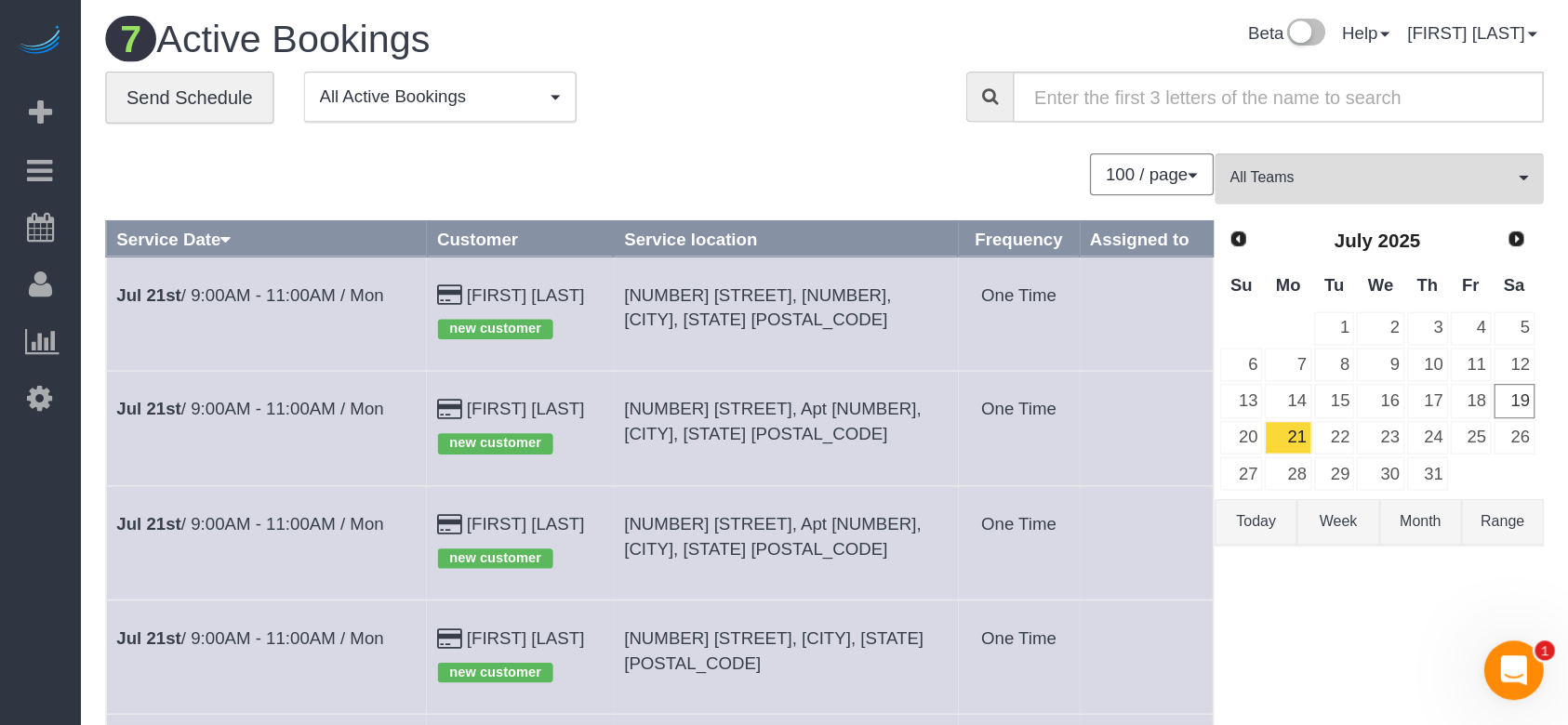 scroll, scrollTop: 0, scrollLeft: 0, axis: both 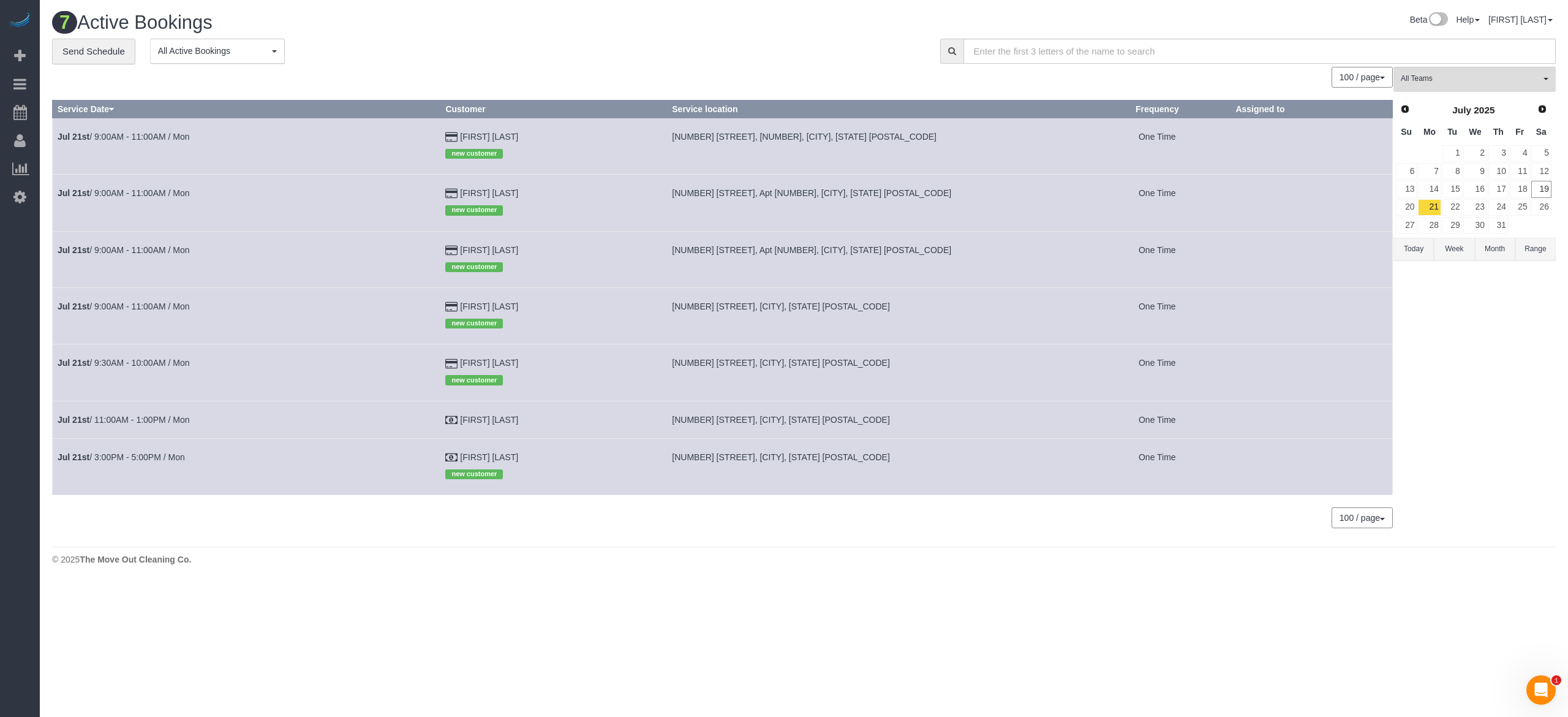 drag, startPoint x: 763, startPoint y: 3, endPoint x: 677, endPoint y: 590, distance: 593.2664 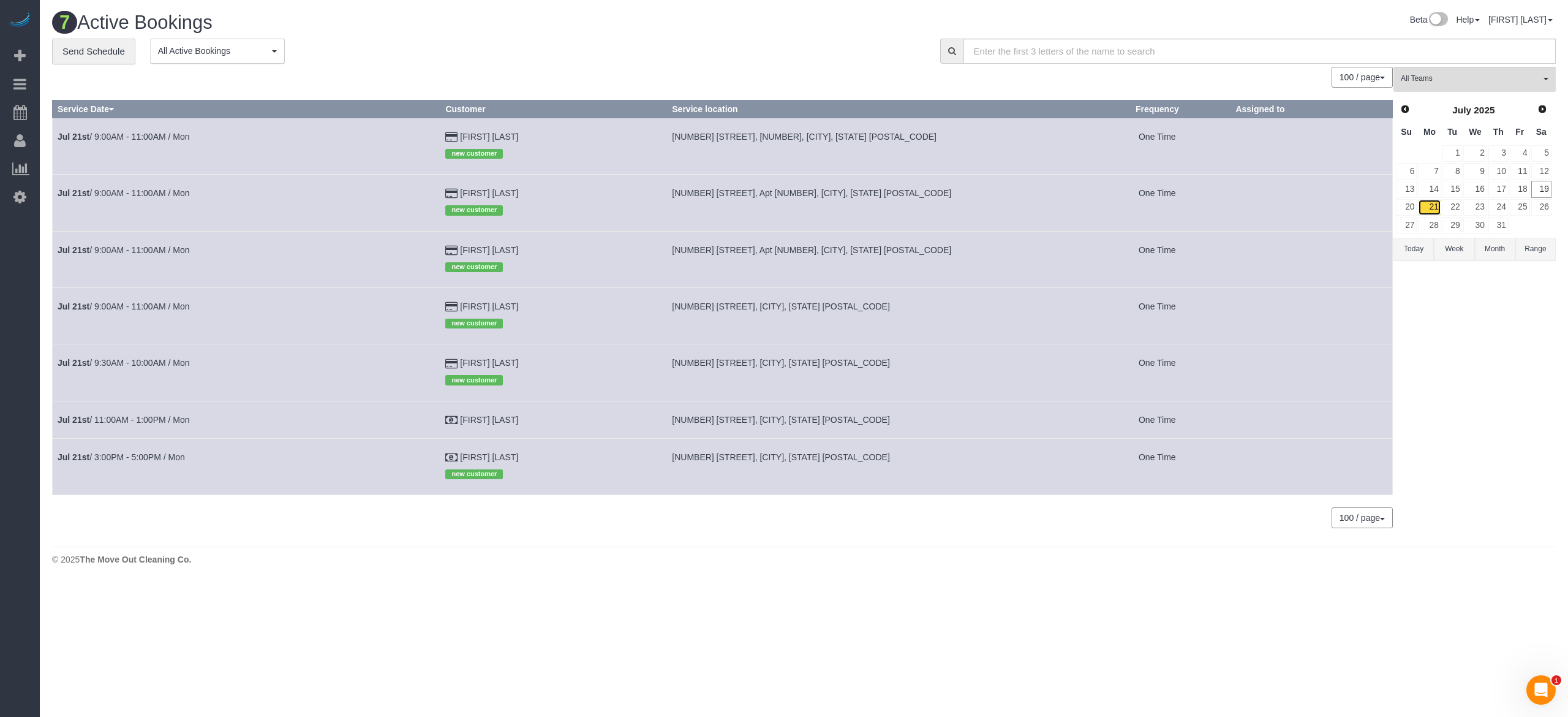 click on "21" at bounding box center (1429, 207) 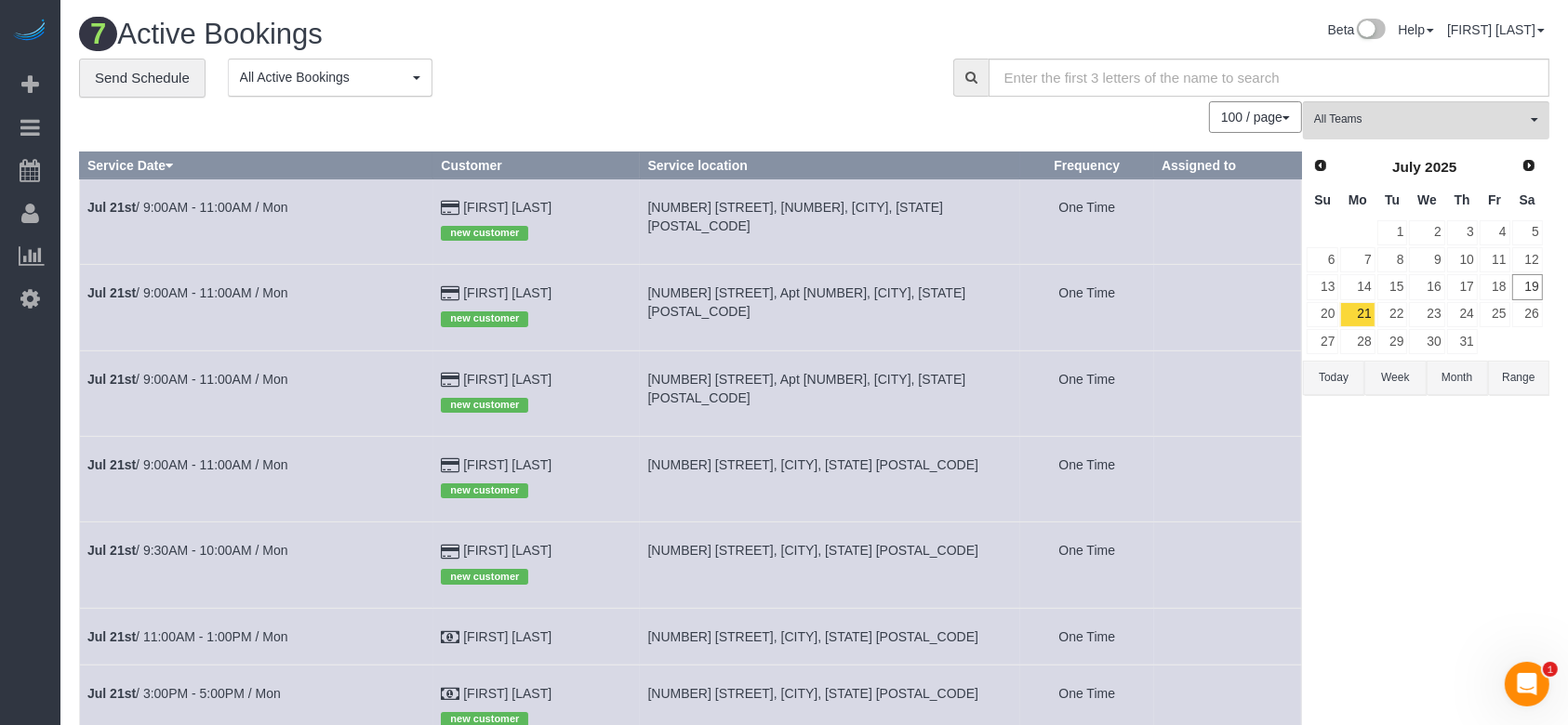 drag, startPoint x: 2379, startPoint y: 2, endPoint x: 998, endPoint y: 533, distance: 1479.5682 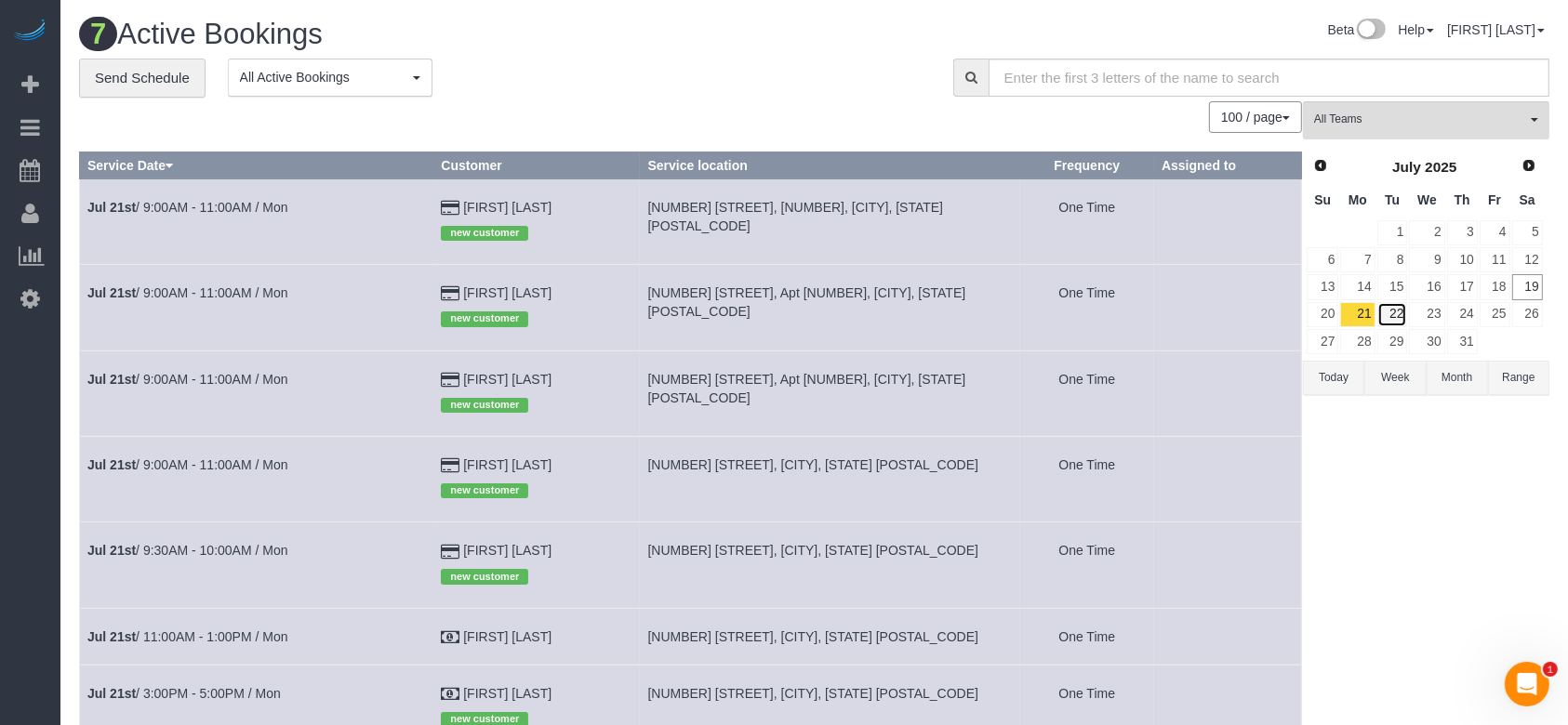 click on "22" at bounding box center [1392, 314] 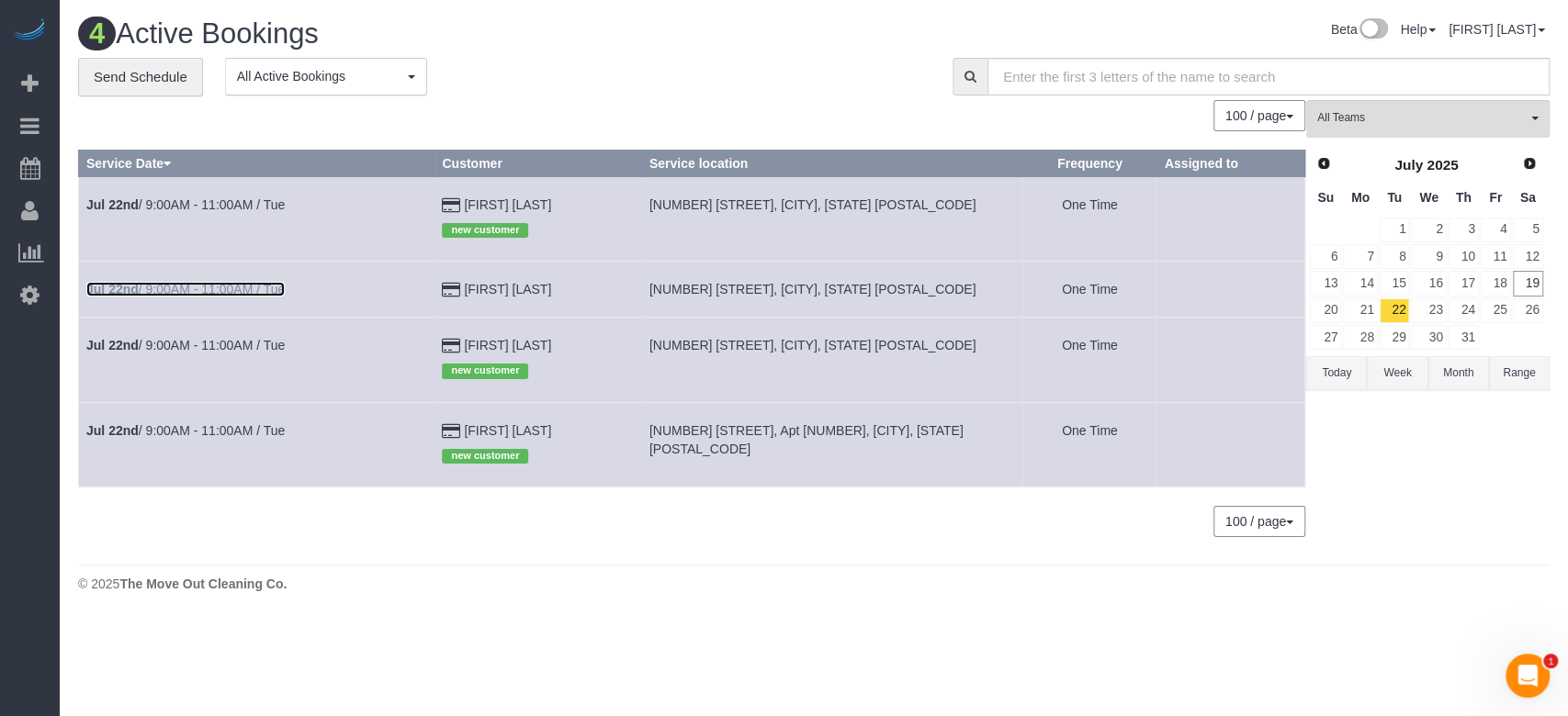 click on "[MONTH] [DAY]th
/ [TIME] - [TIME] / Tue" at bounding box center (186, 289) 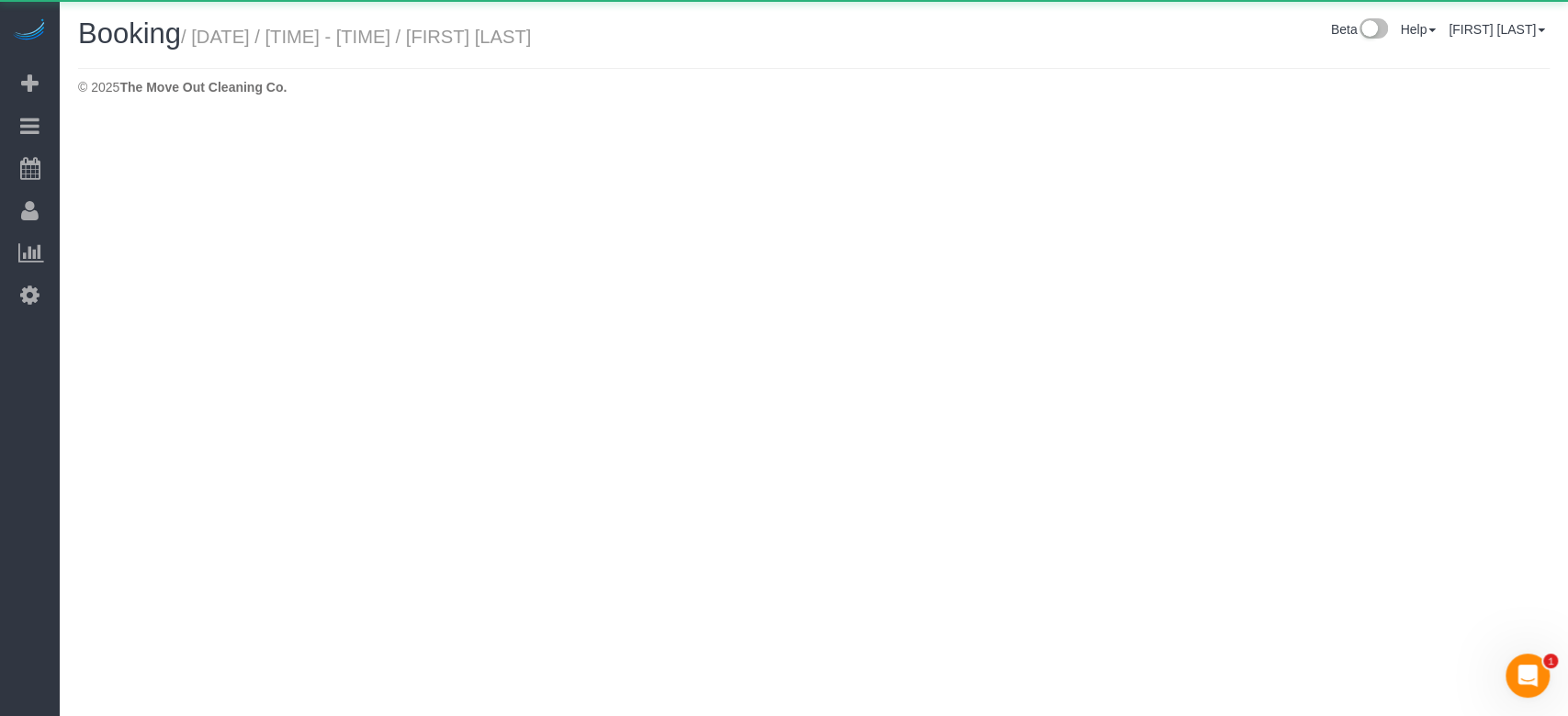 select on "TX" 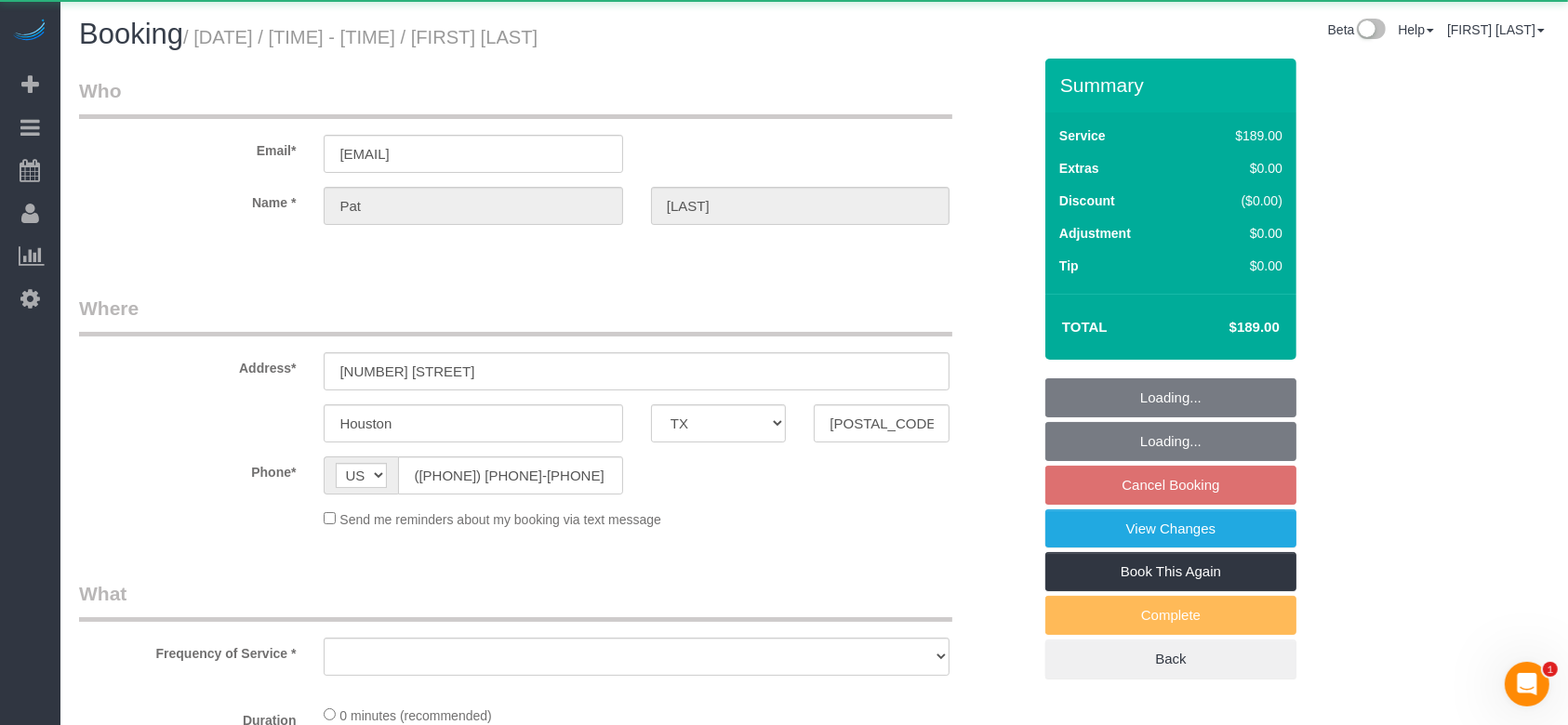 select on "string:fspay-4703f22d-289f-4ef2-b16b-7daaa2938d43" 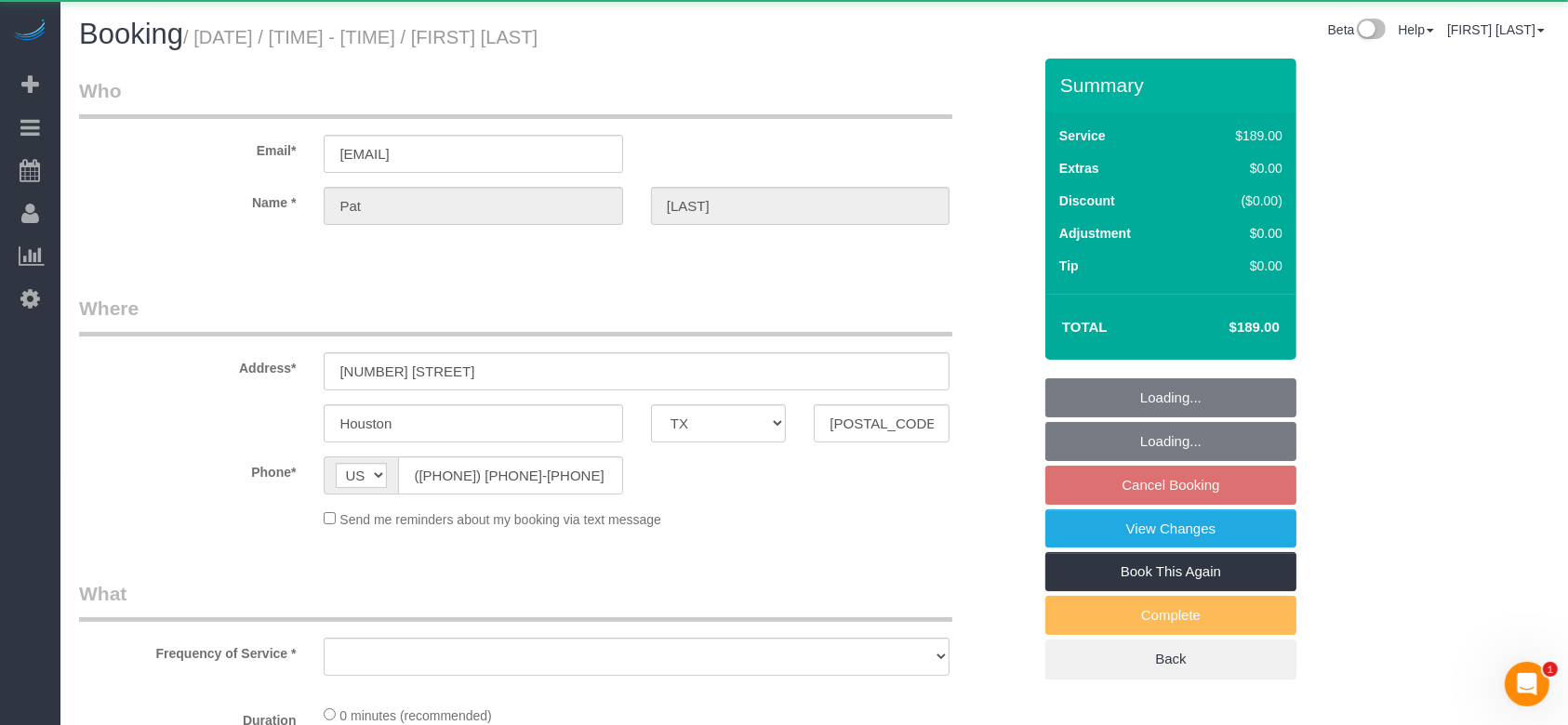 select on "3" 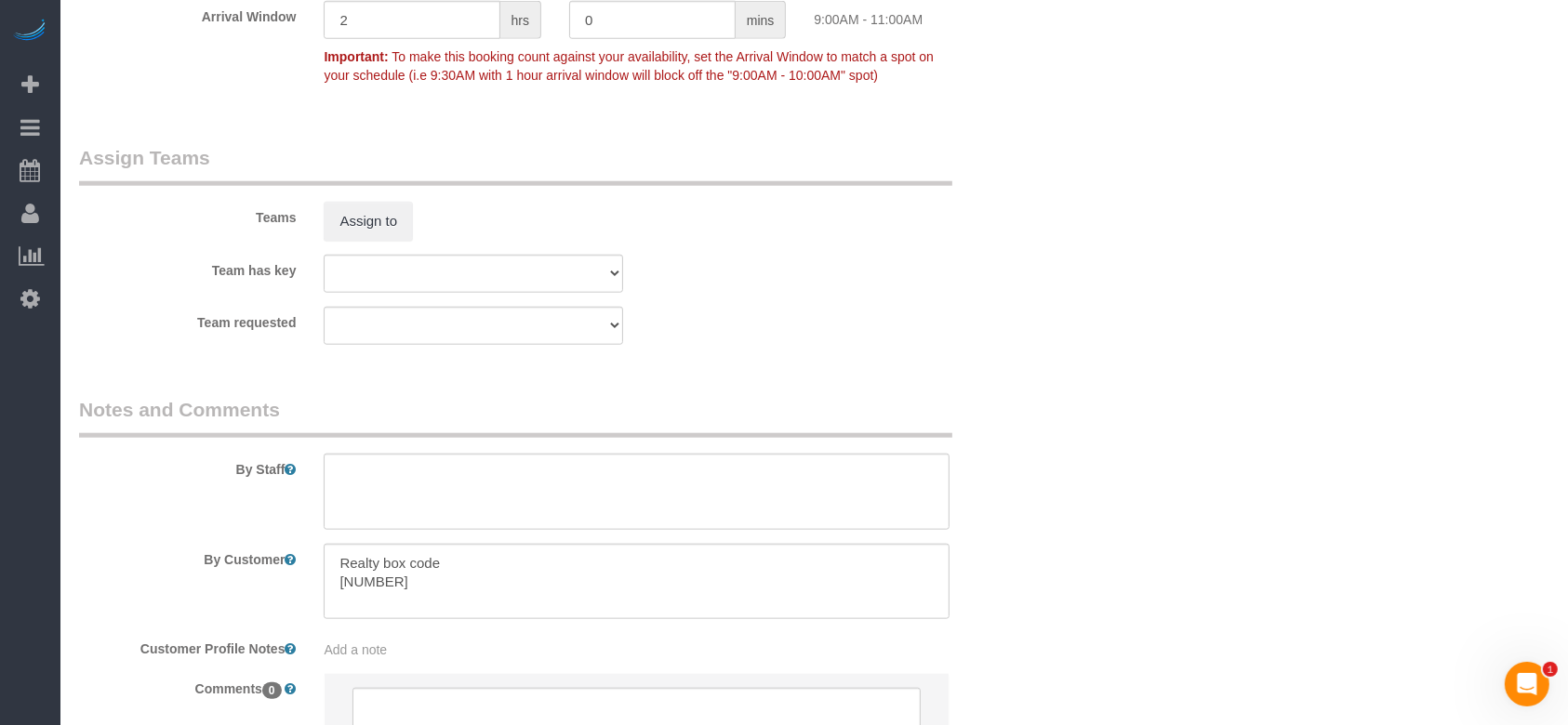 scroll, scrollTop: 1859, scrollLeft: 0, axis: vertical 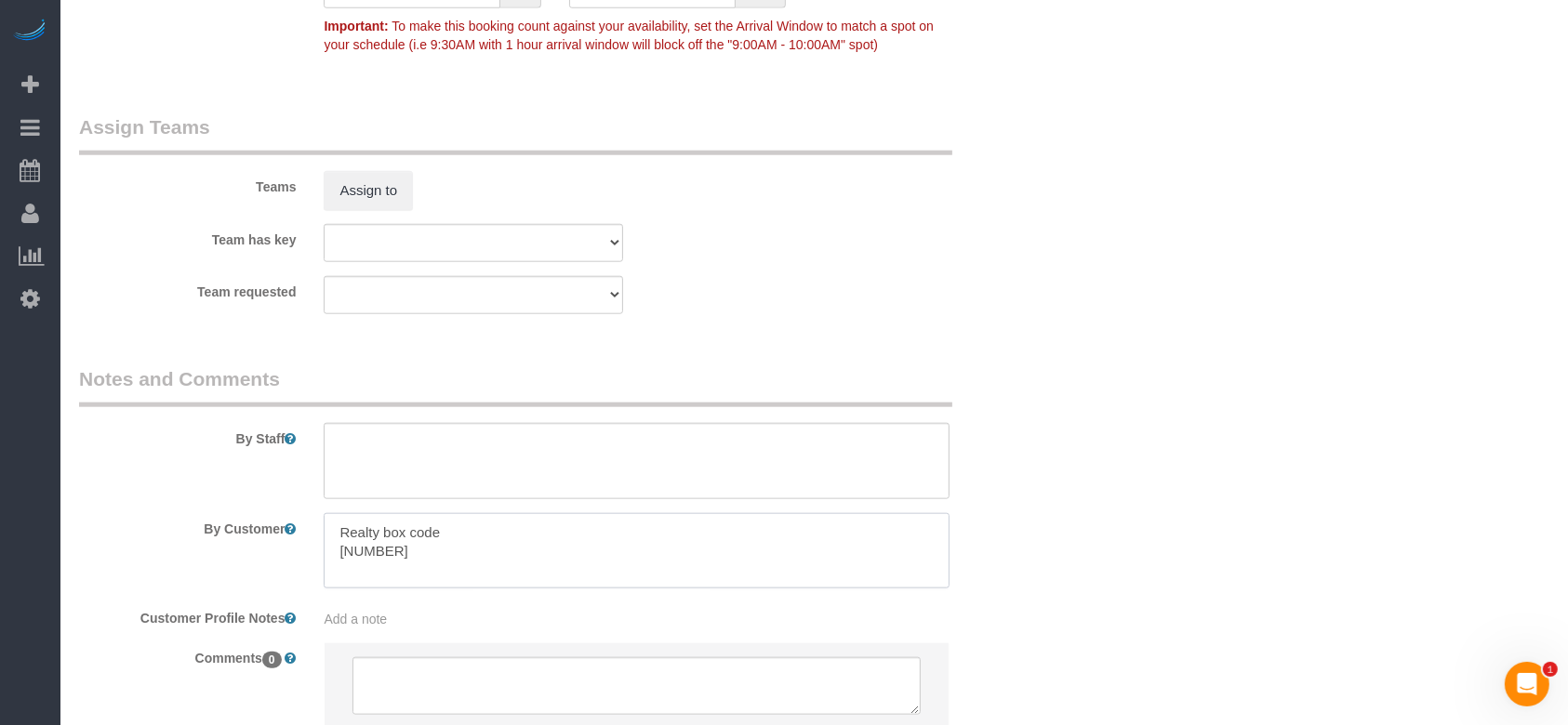 drag, startPoint x: 336, startPoint y: 528, endPoint x: 406, endPoint y: 565, distance: 79.177017 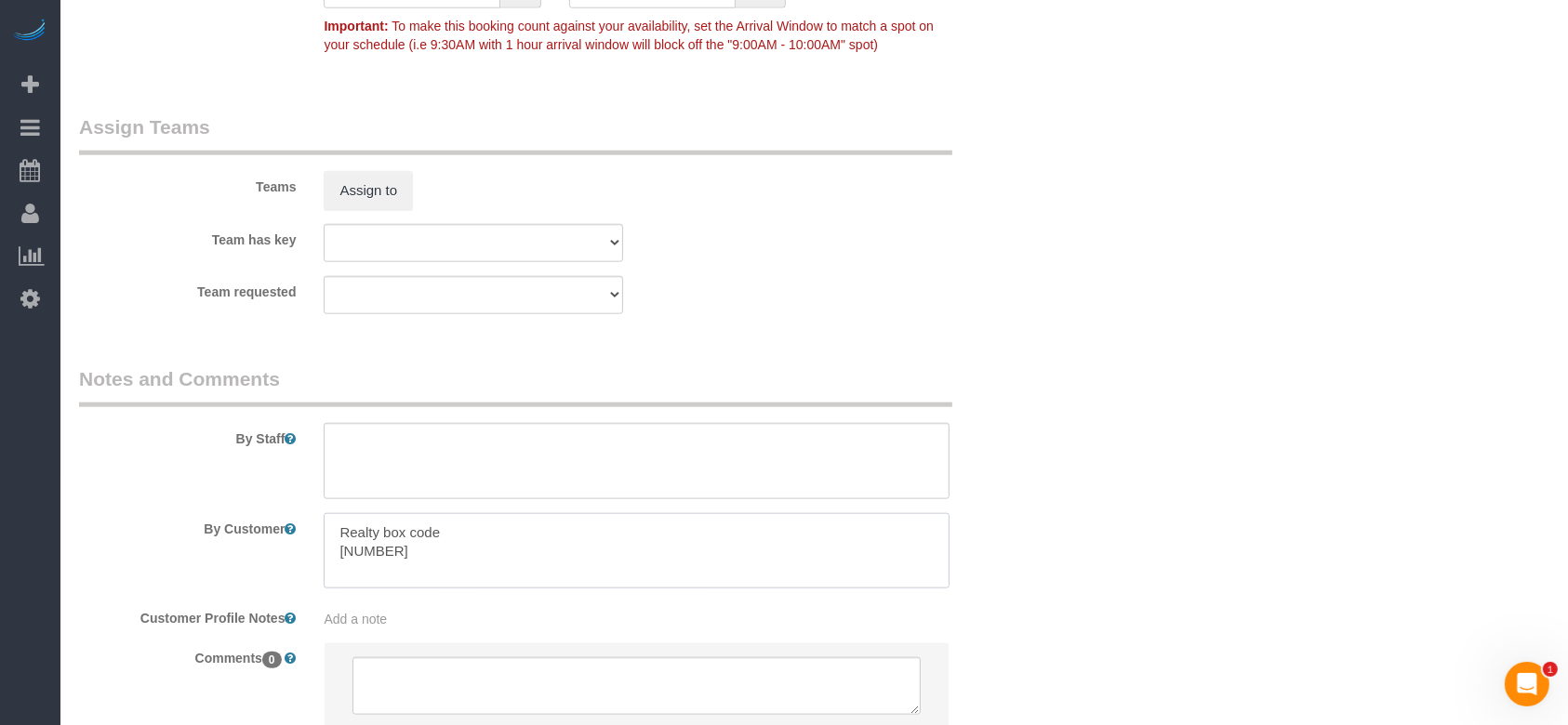click at bounding box center (636, 551) 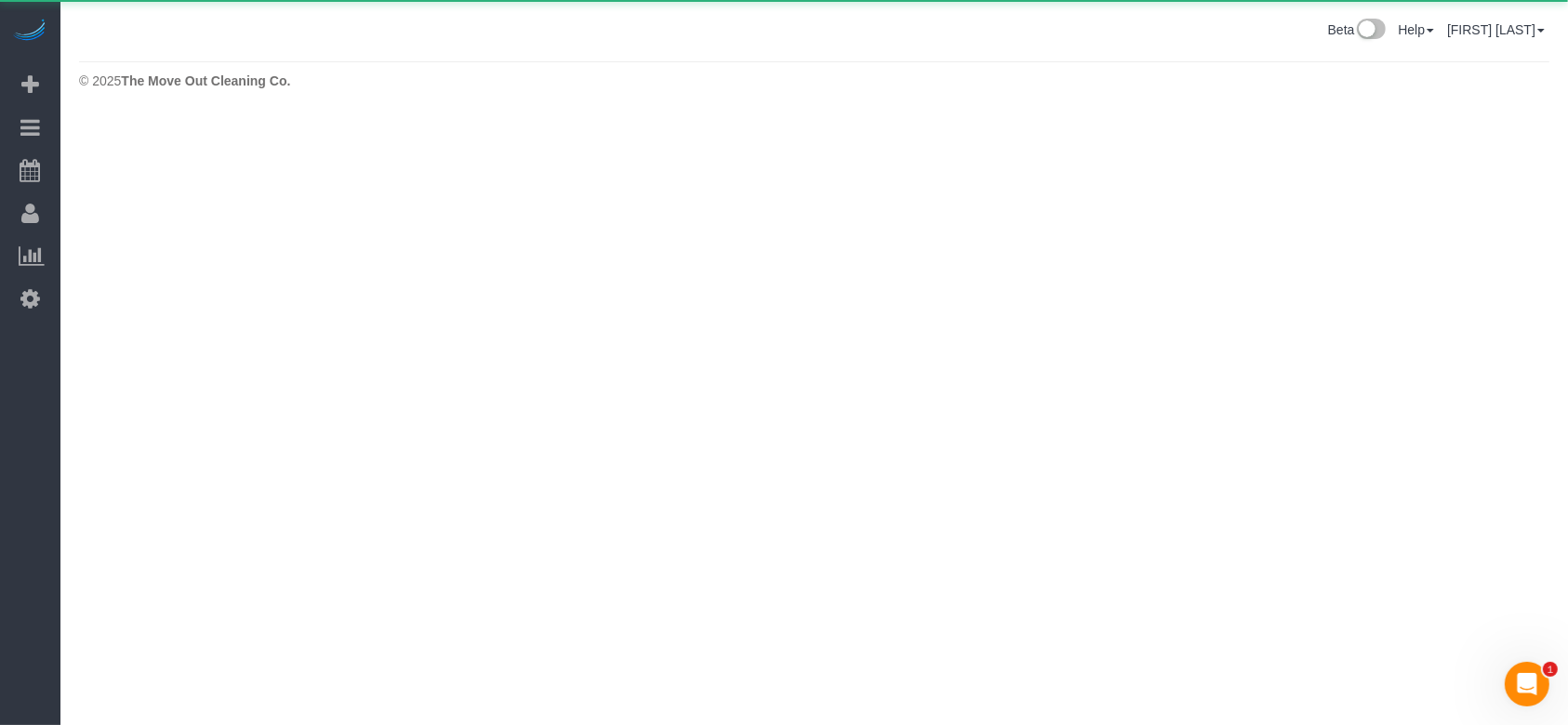 scroll, scrollTop: 0, scrollLeft: 0, axis: both 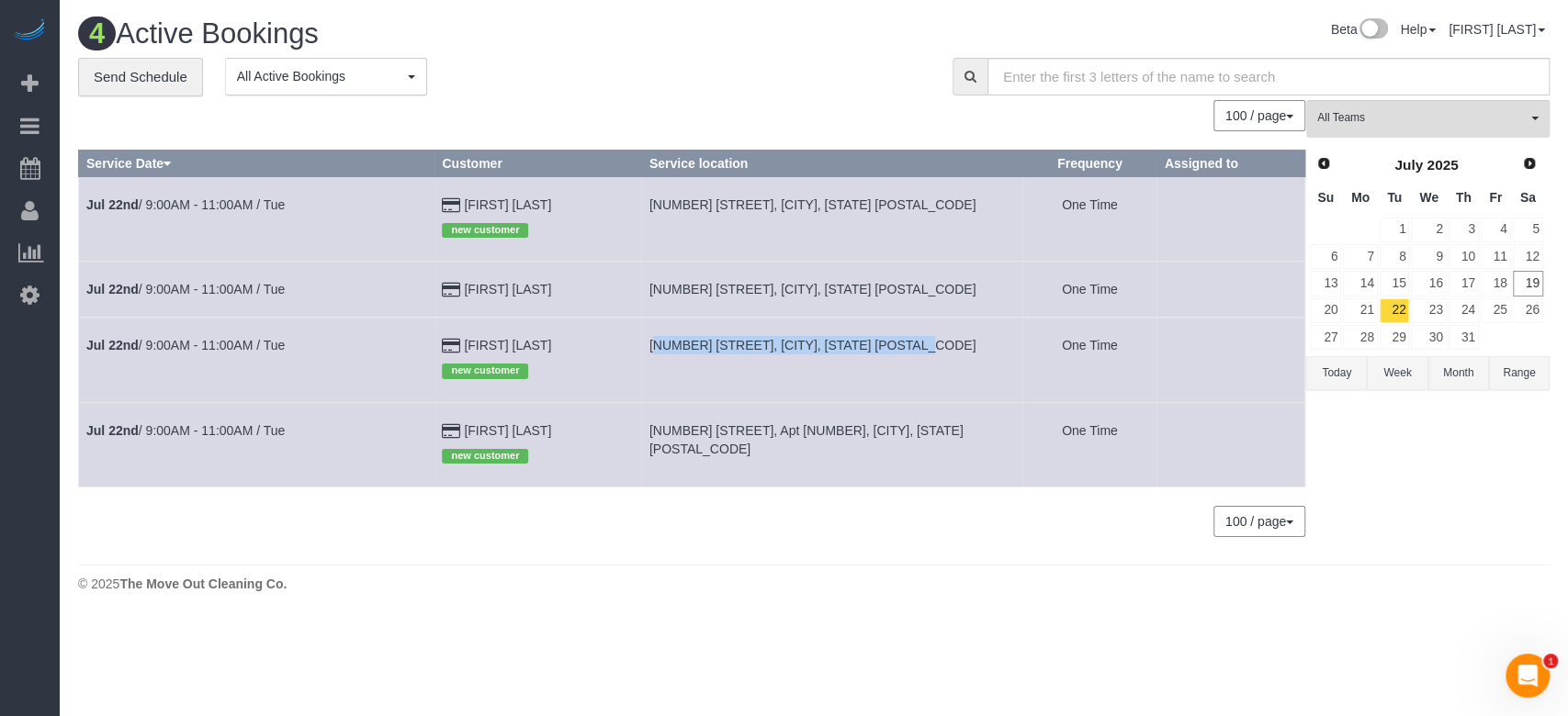 drag, startPoint x: 697, startPoint y: 344, endPoint x: 957, endPoint y: 347, distance: 260.0173 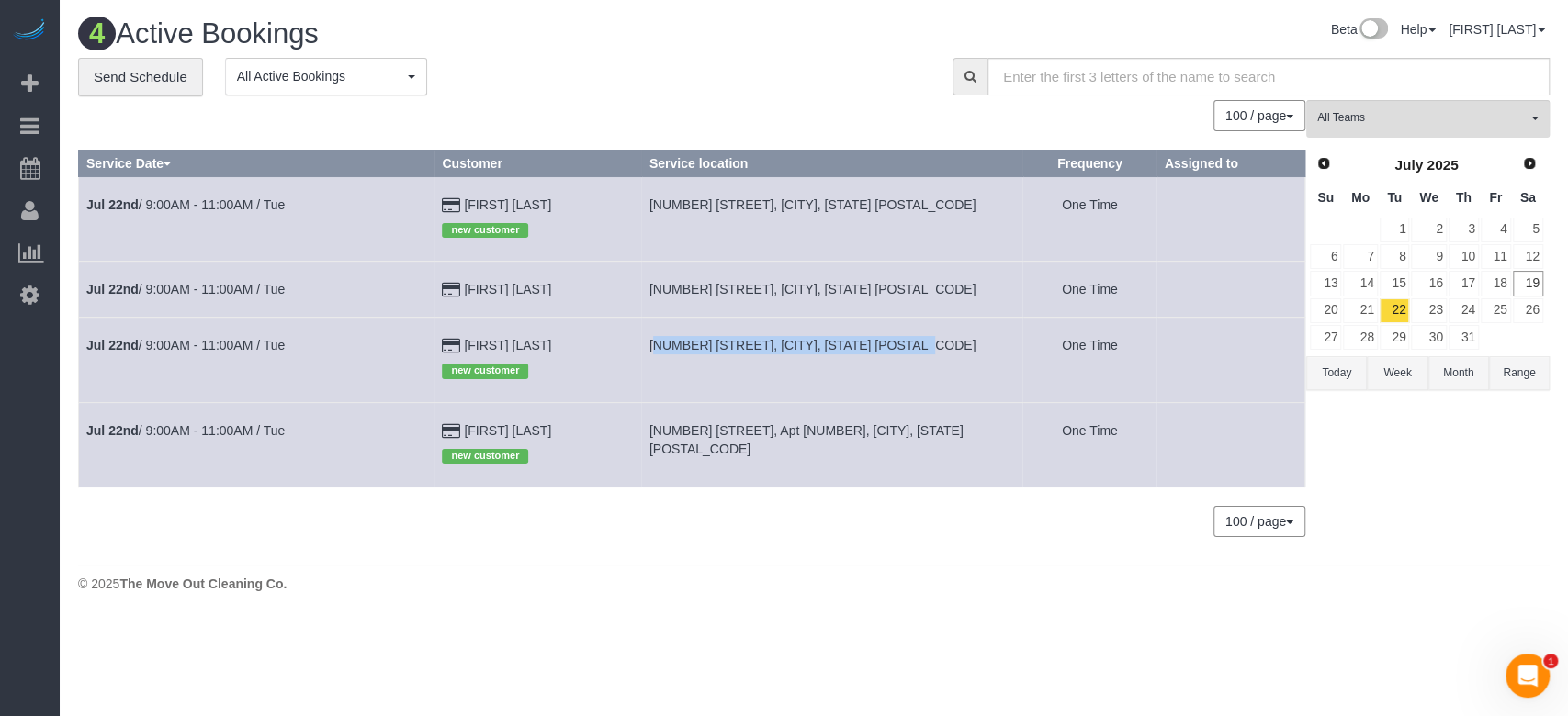 copy on "[NUMBER] [STREET], [CITY], [STATE] [POSTAL_CODE]" 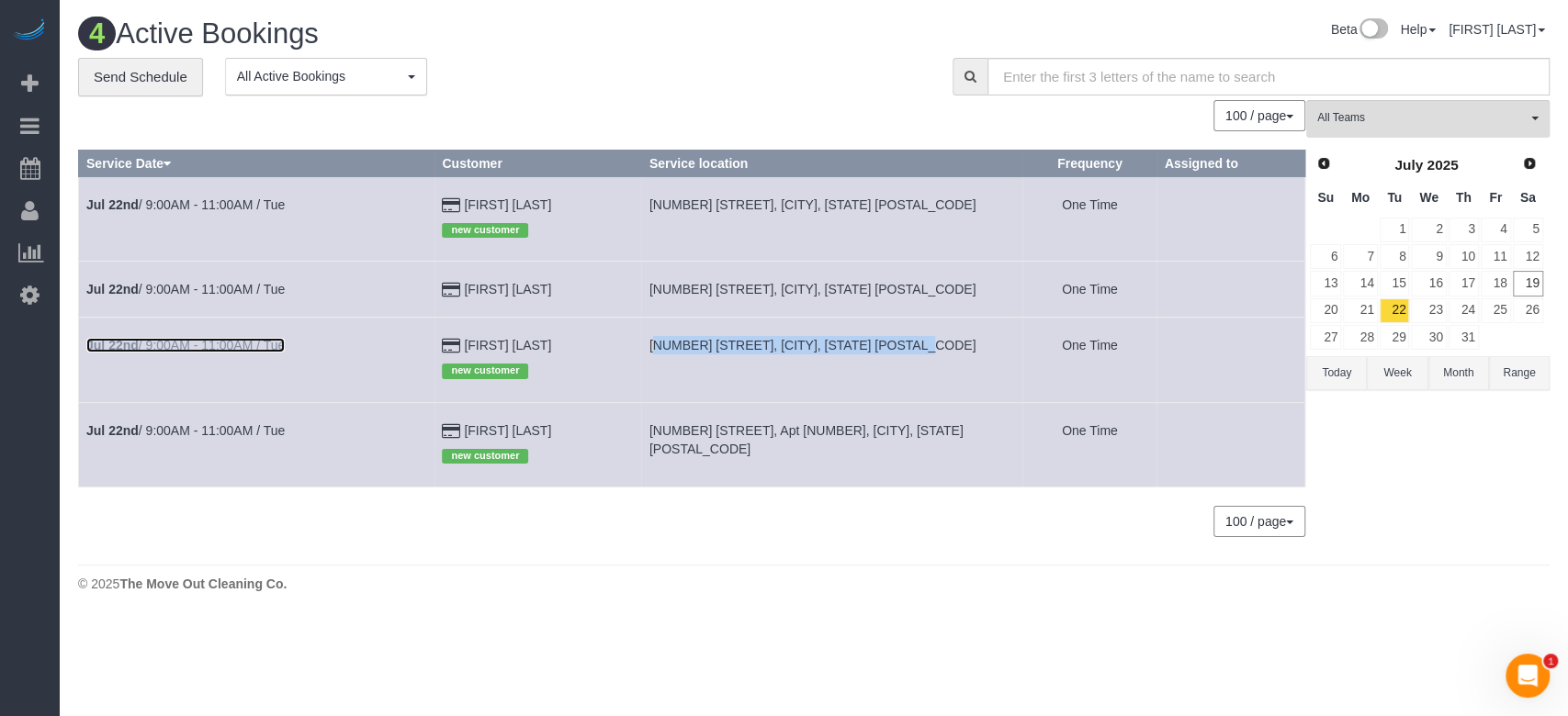 click on "[MONTH] [DAY]th
/ [TIME] - [TIME] / Tue" at bounding box center [186, 345] 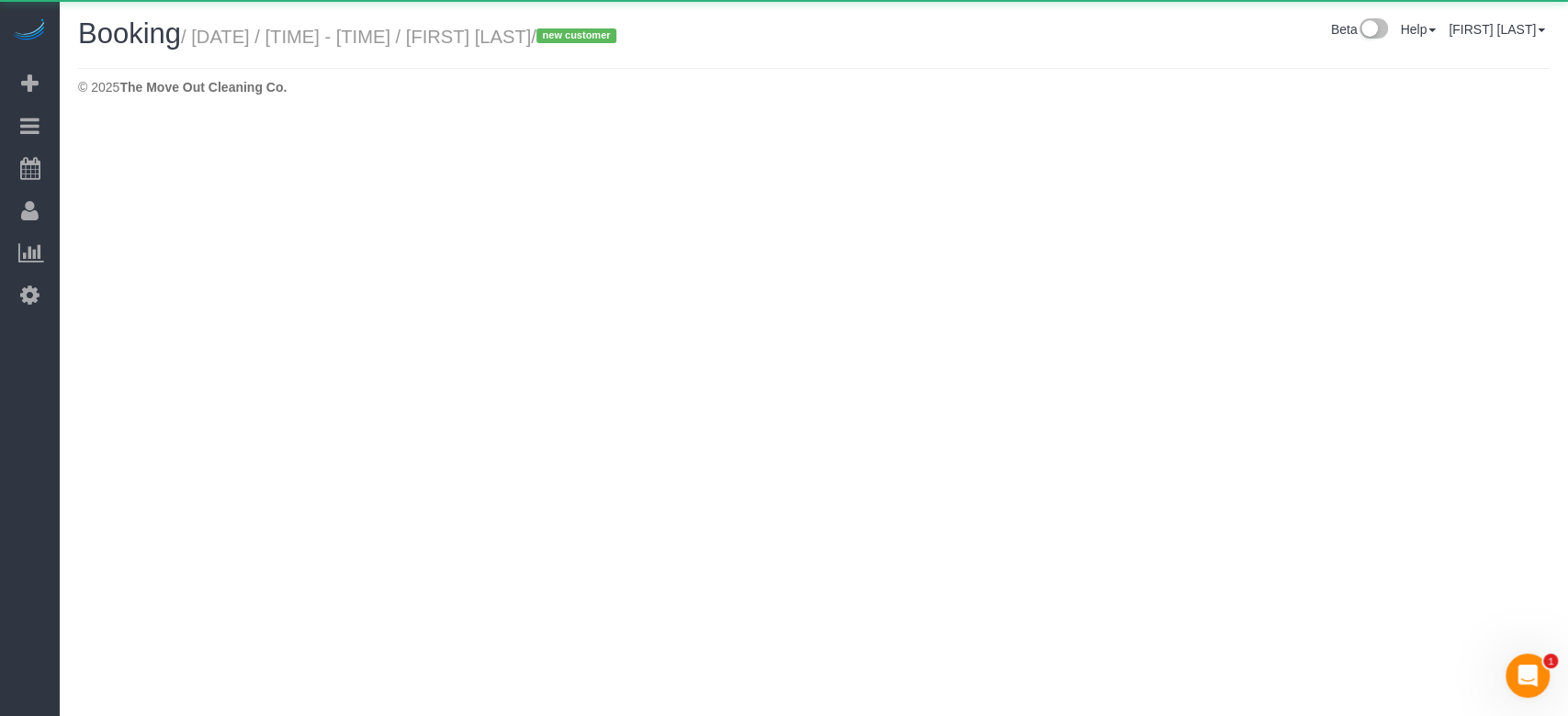 select on "TX" 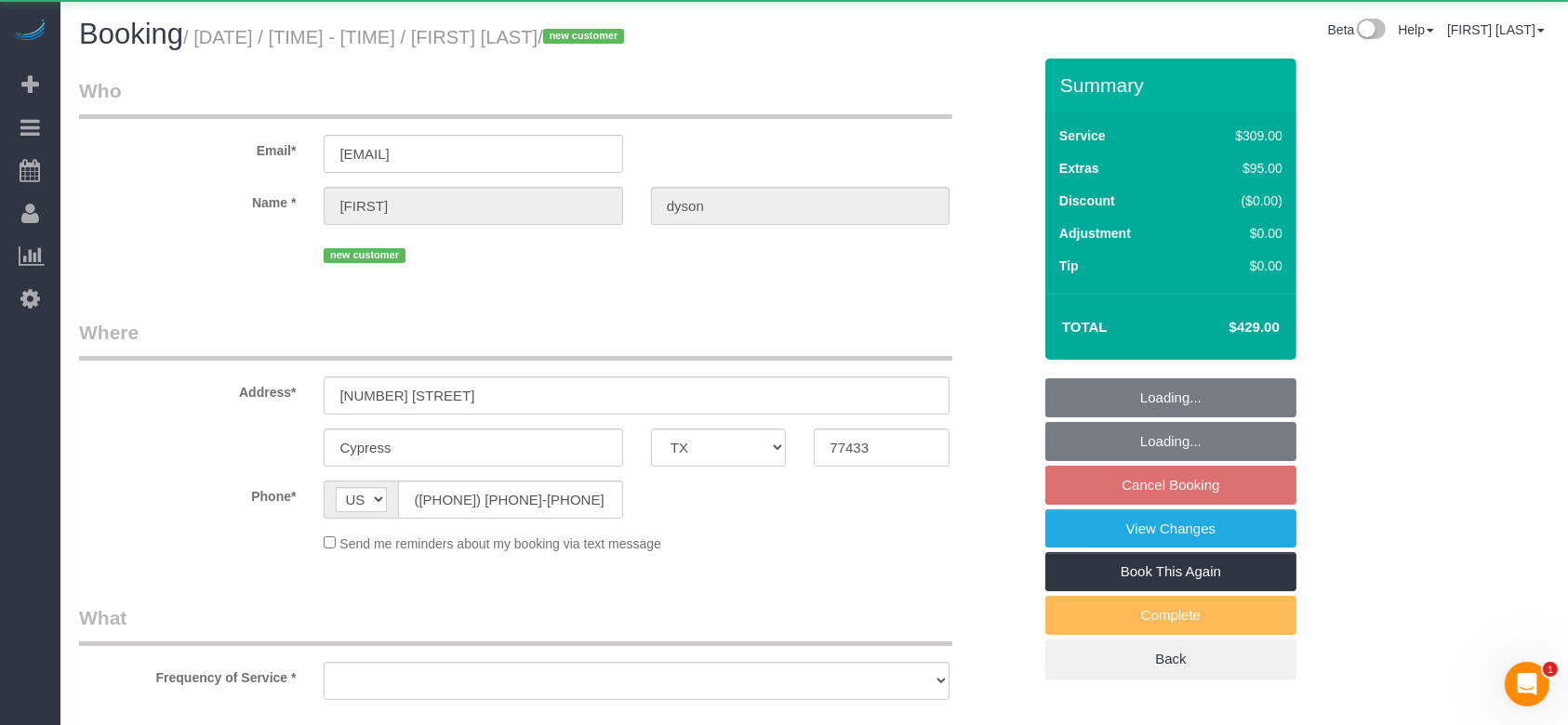 select on "object:9128" 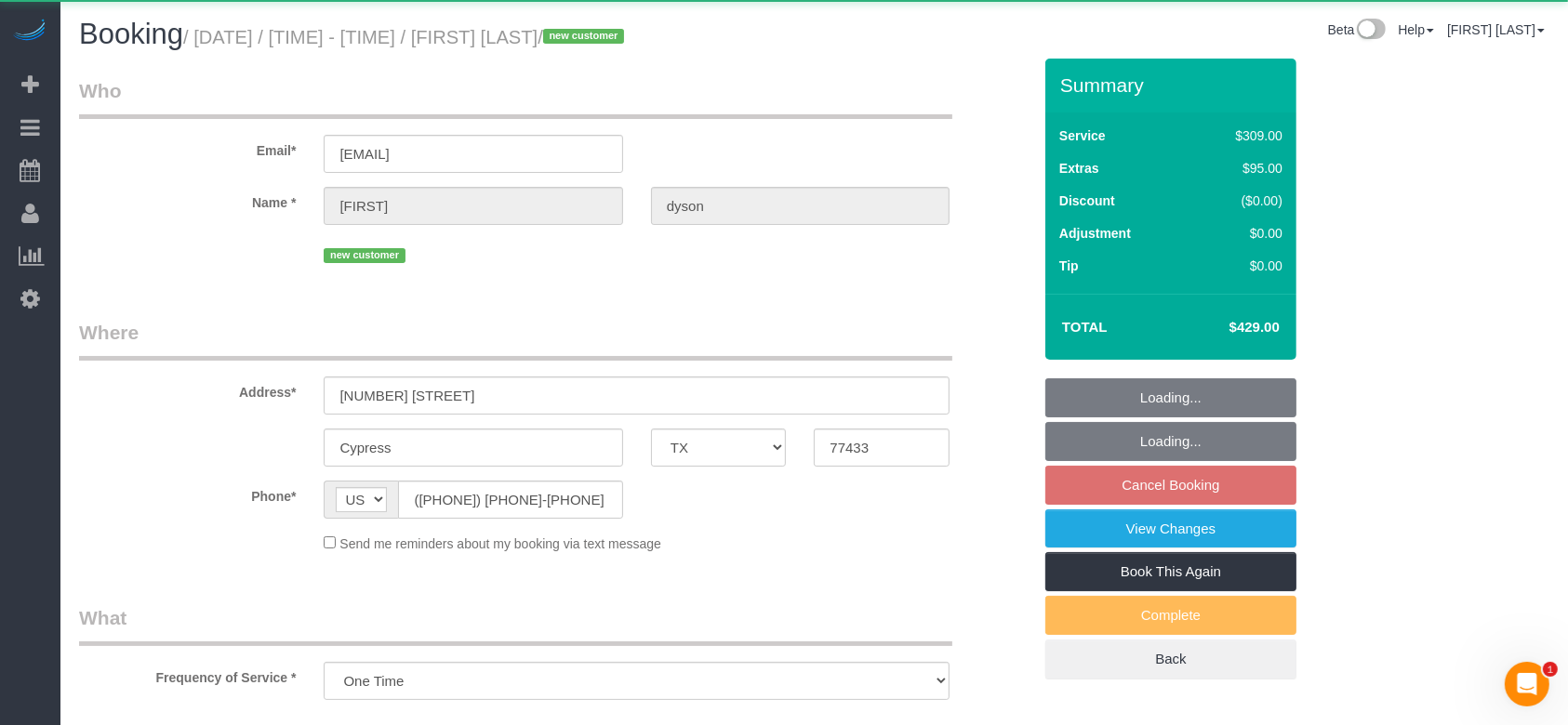 select on "object:9215" 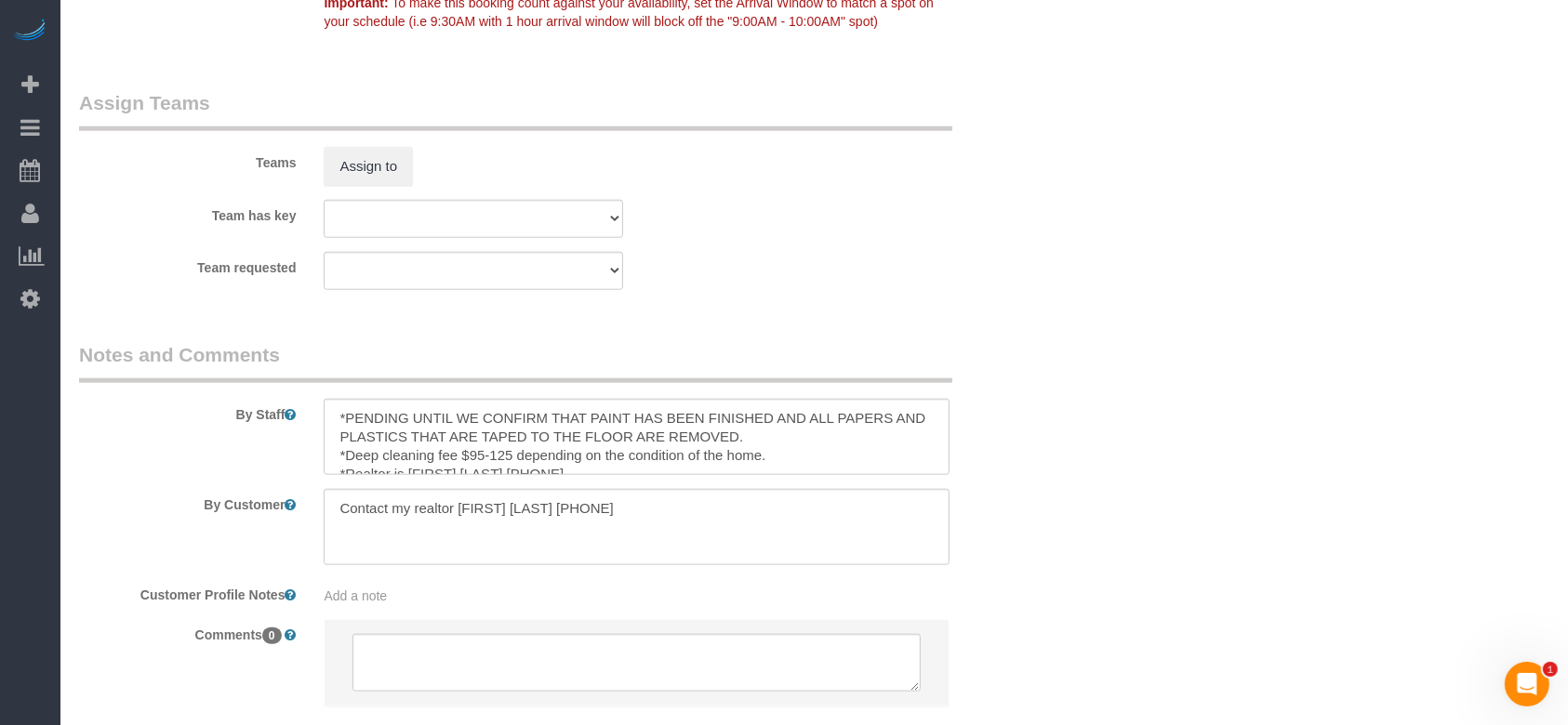 scroll, scrollTop: 2026, scrollLeft: 0, axis: vertical 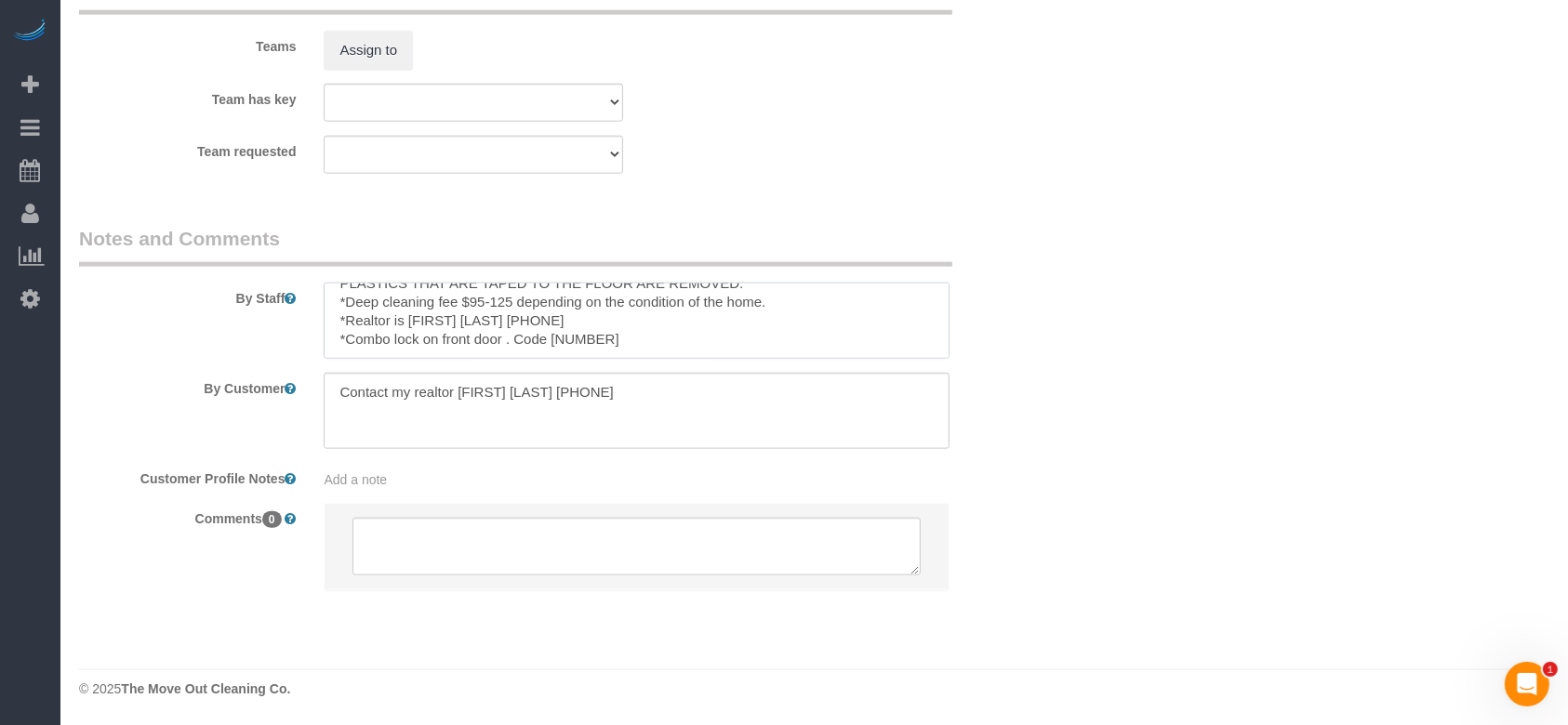 drag, startPoint x: 345, startPoint y: 336, endPoint x: 611, endPoint y: 338, distance: 266.00752 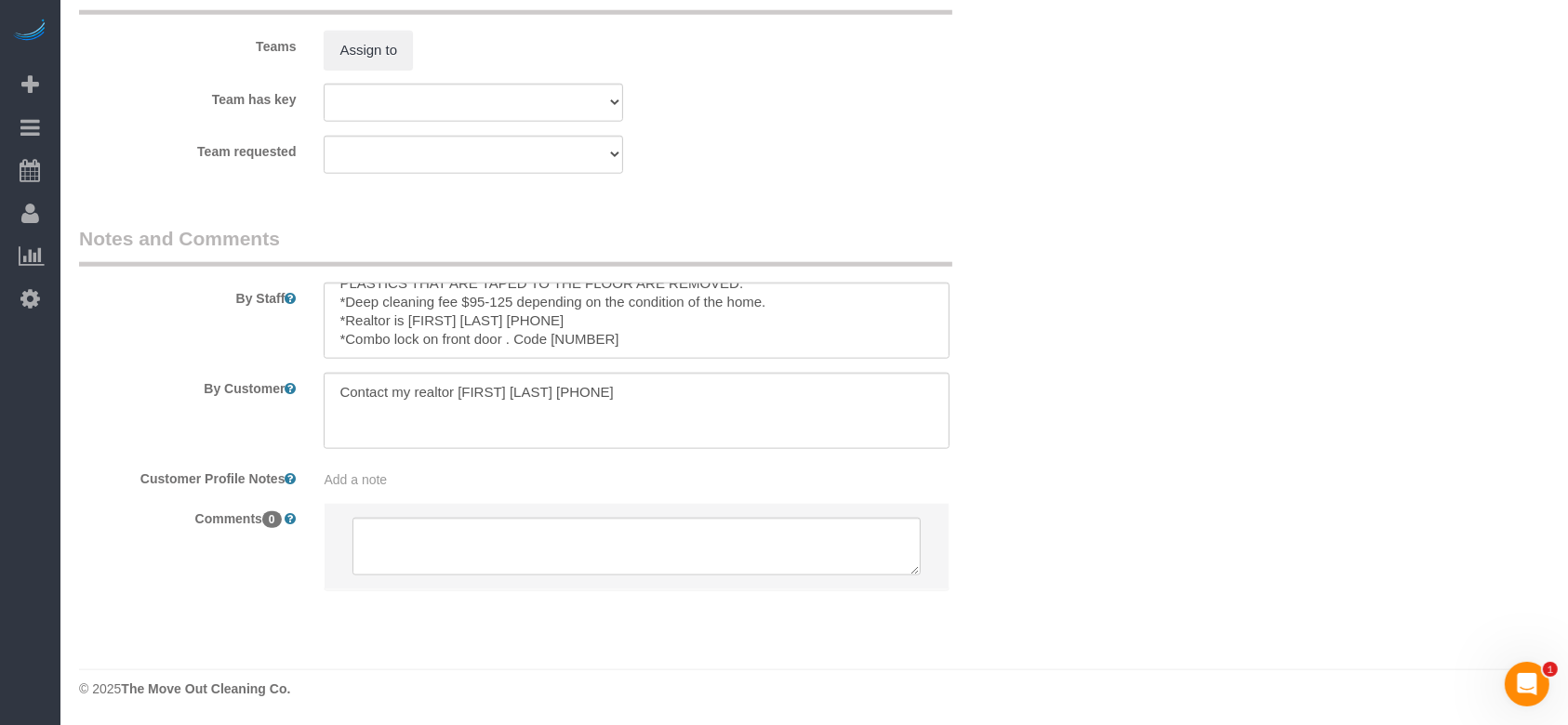 scroll, scrollTop: 0, scrollLeft: 0, axis: both 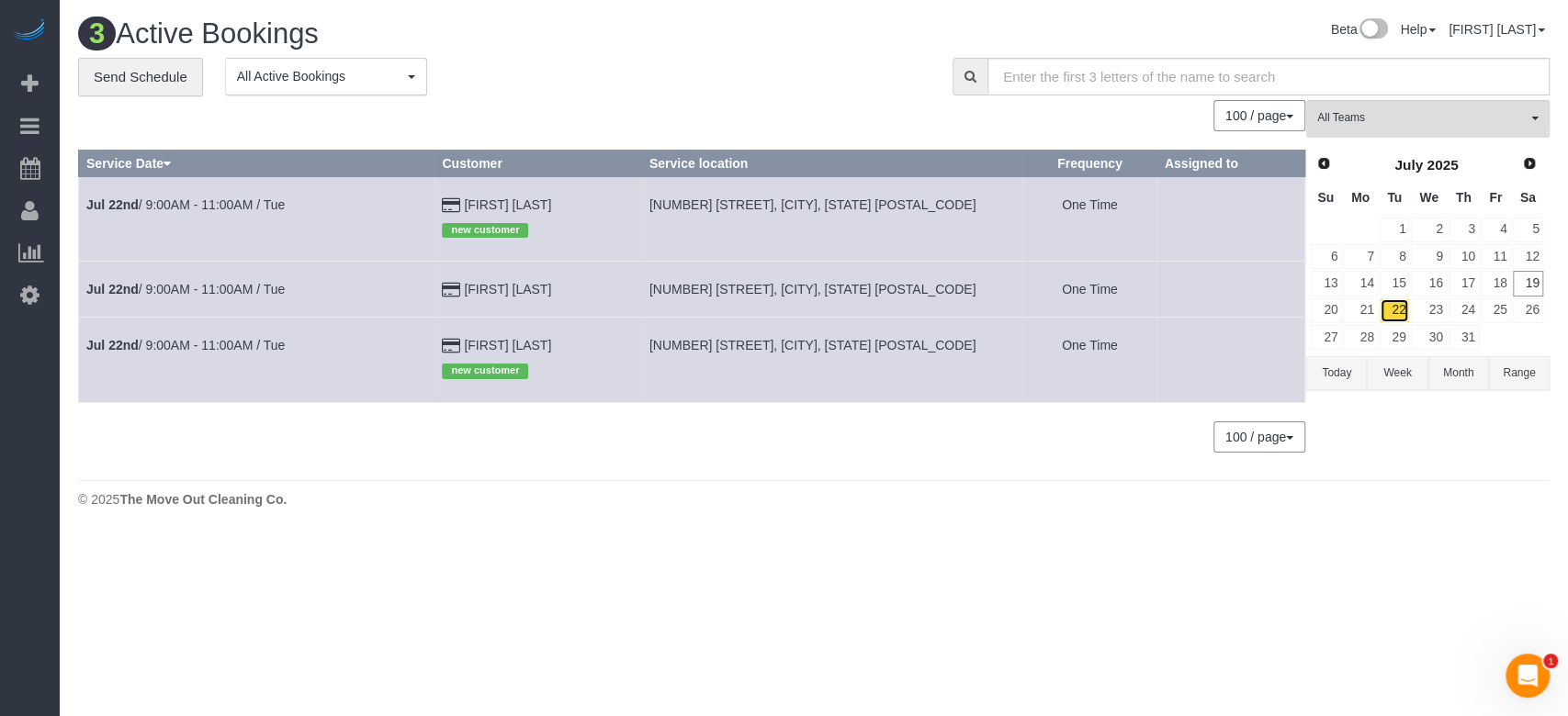 click on "22" at bounding box center [1394, 310] 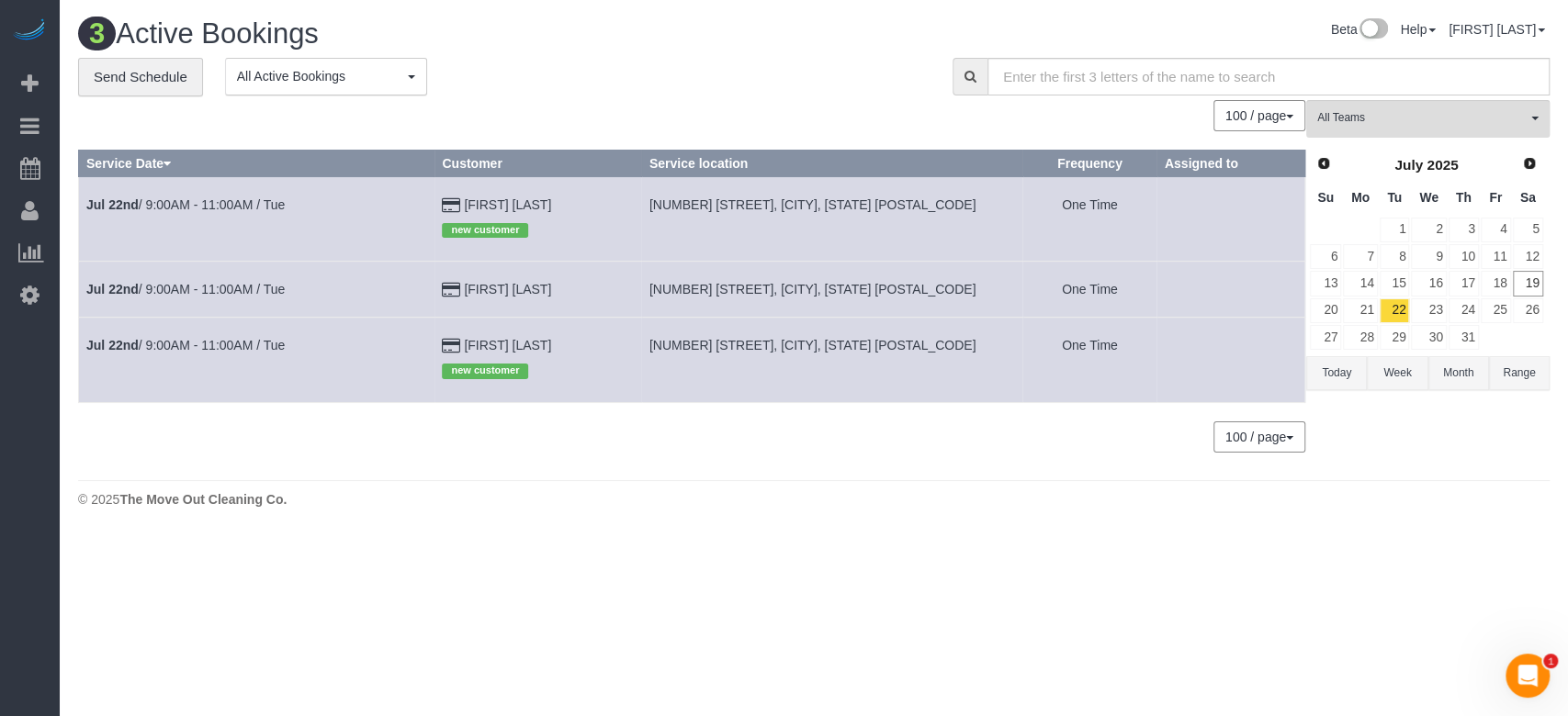 click on "22" at bounding box center [1394, 310] 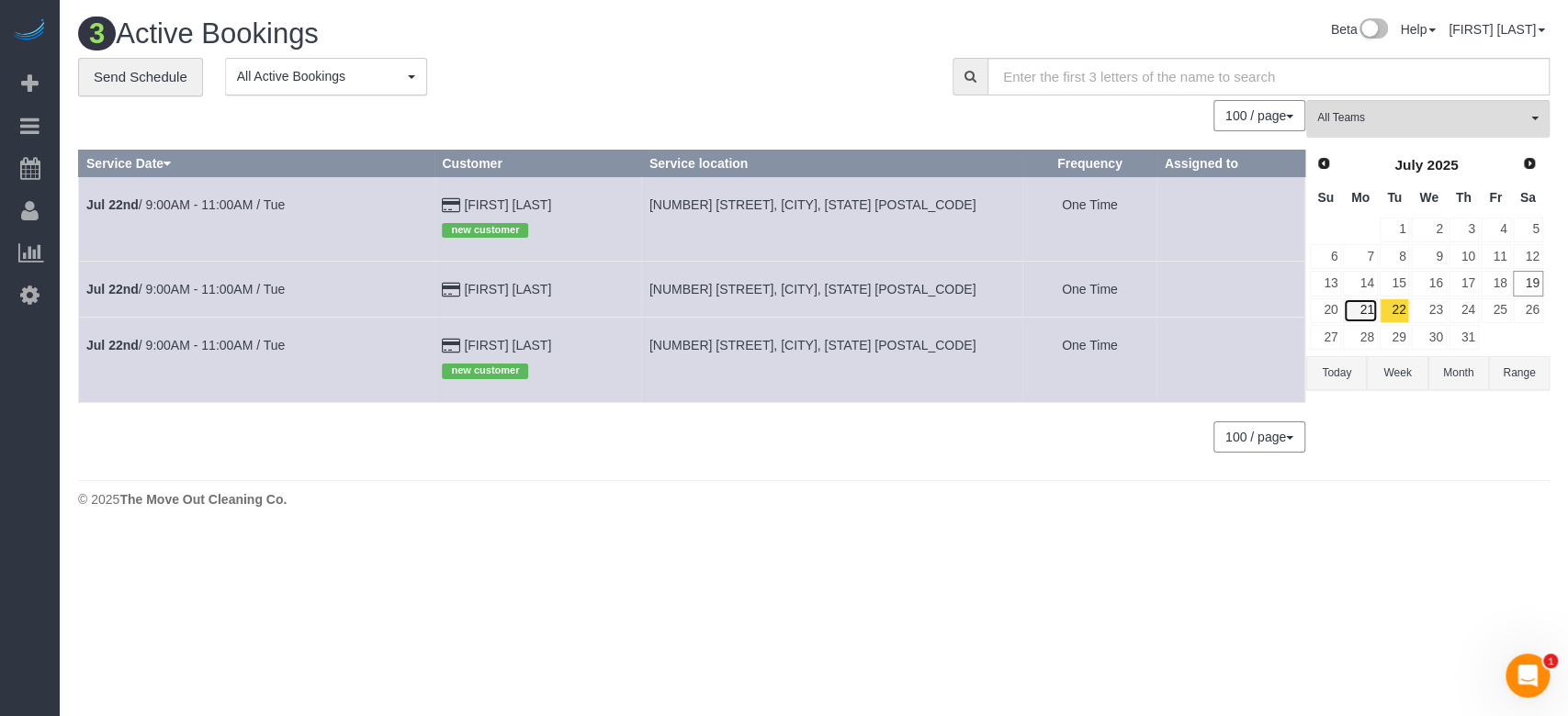 click on "21" at bounding box center (1359, 310) 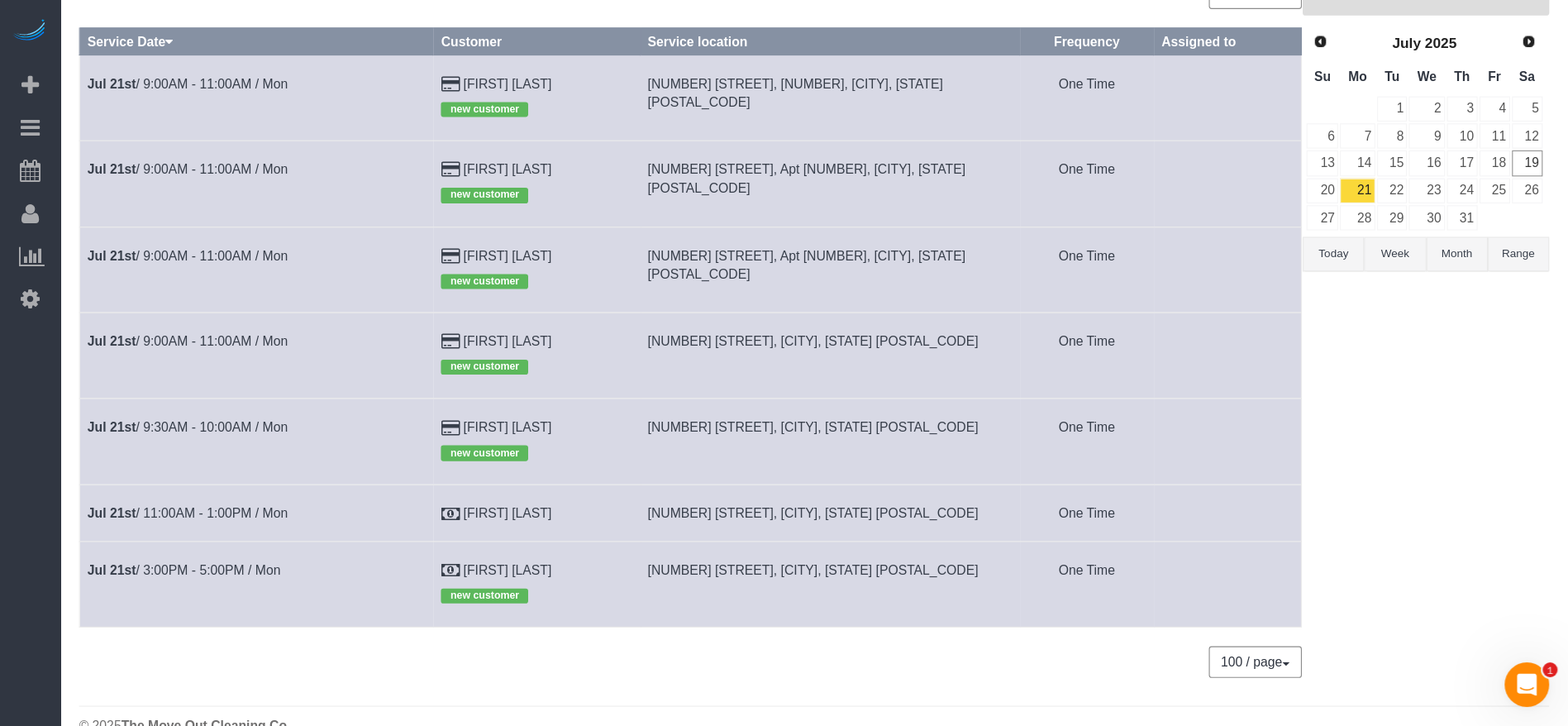 scroll, scrollTop: 61, scrollLeft: 0, axis: vertical 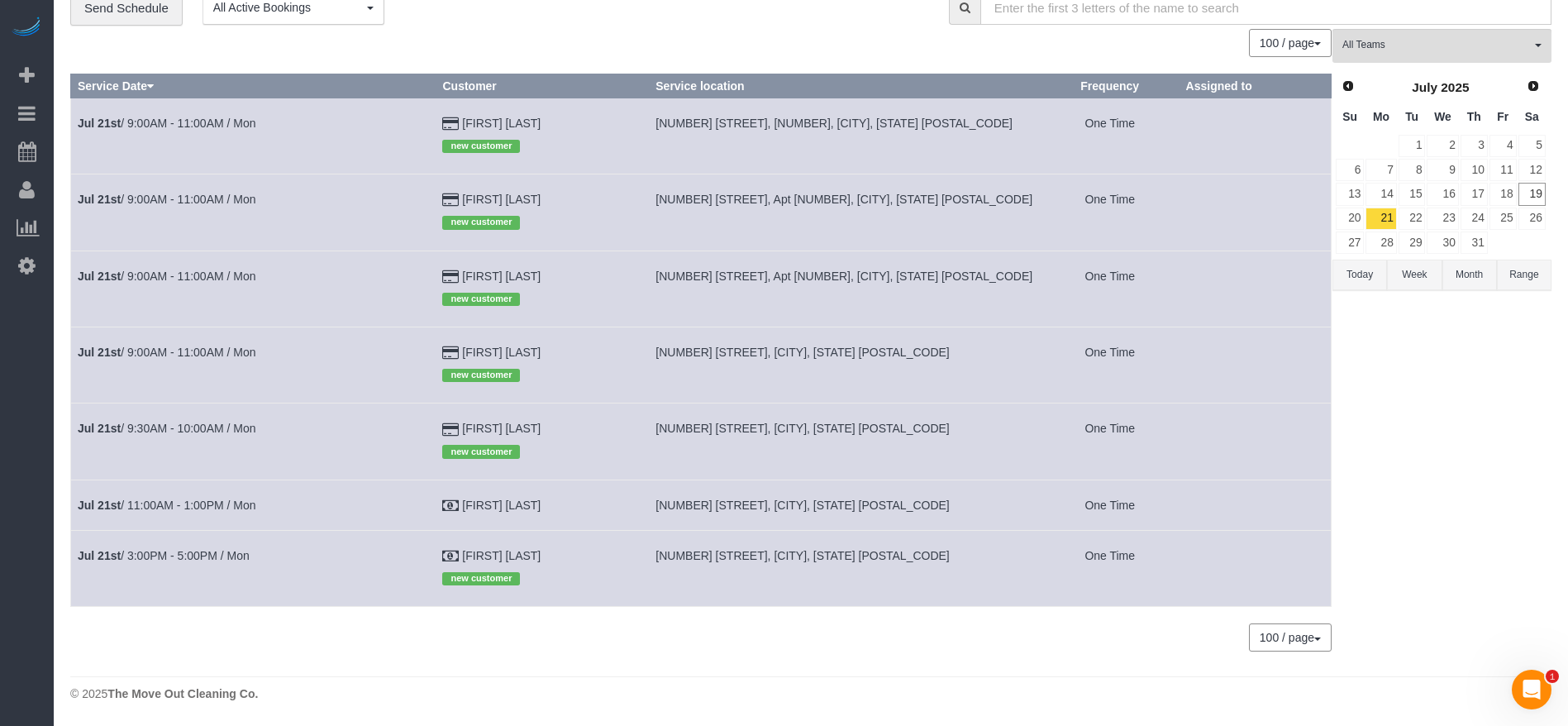 drag, startPoint x: 1390, startPoint y: 0, endPoint x: 789, endPoint y: 636, distance: 875.0411 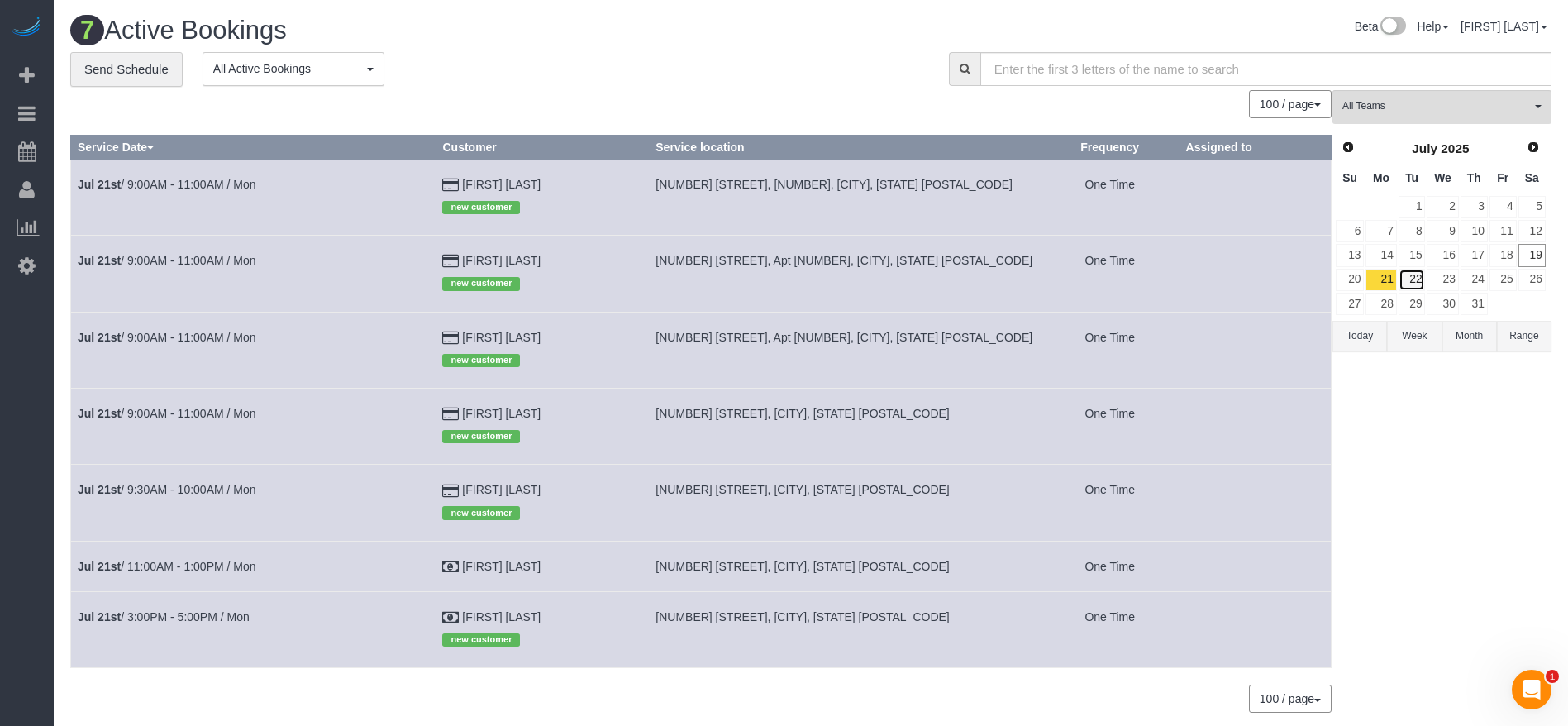 click on "22" at bounding box center (1412, 279) 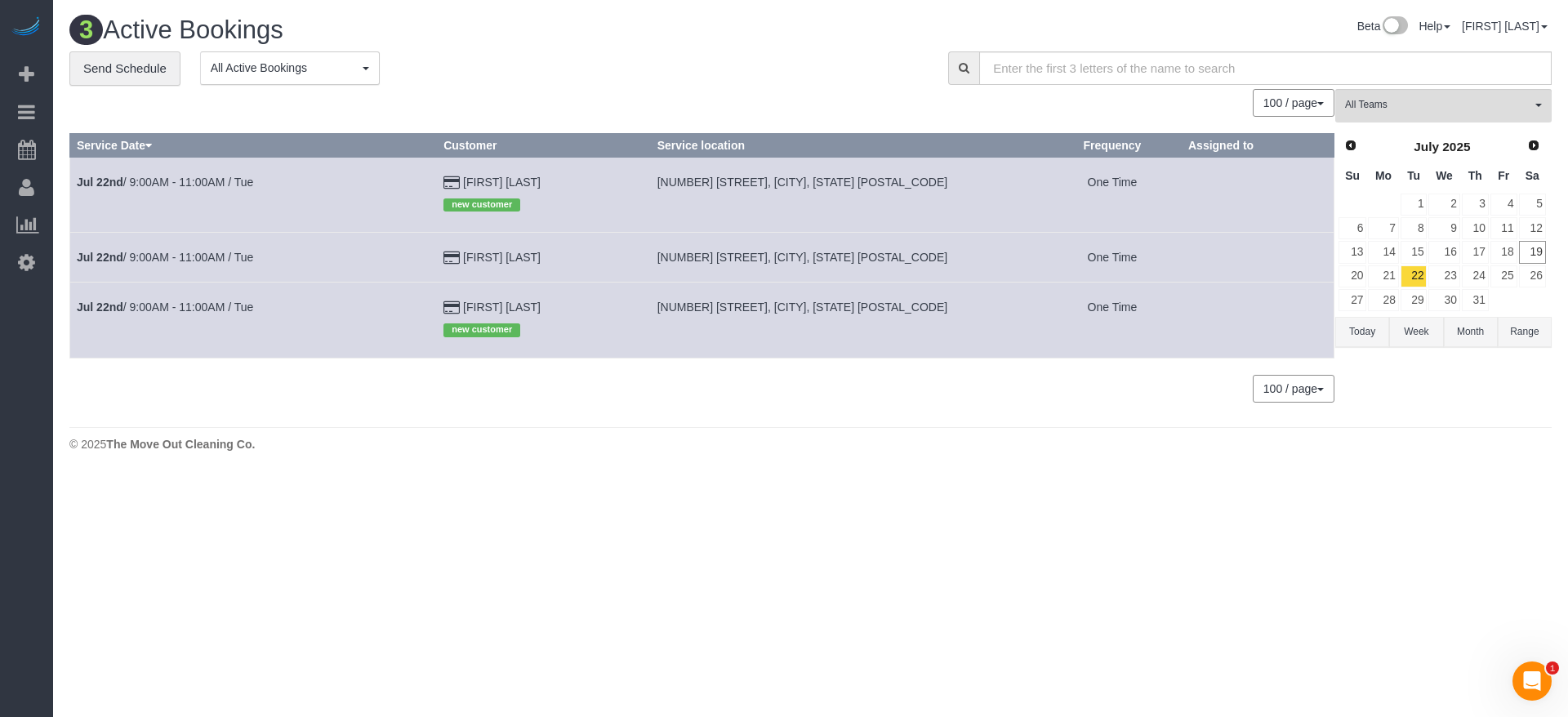 click on "Today" at bounding box center [1362, 332] 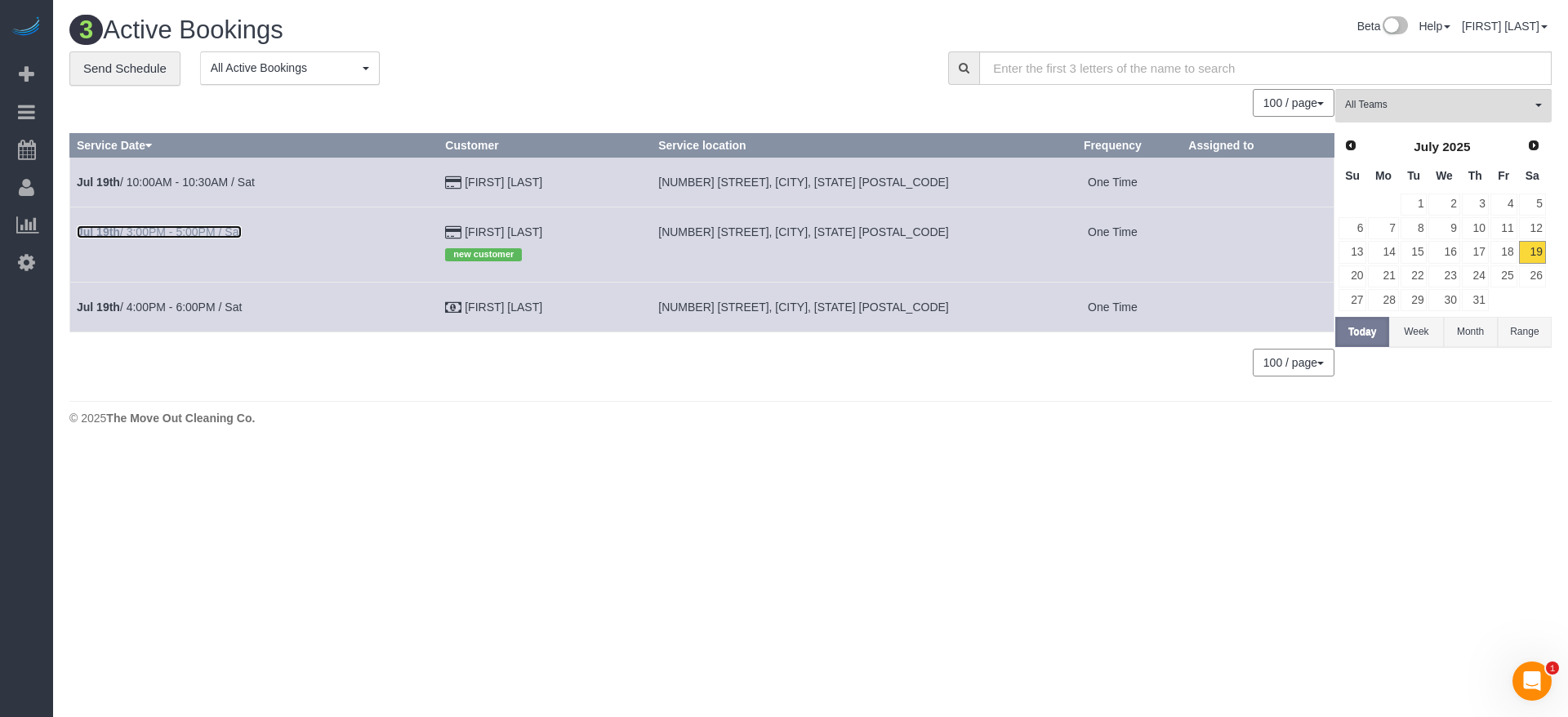 click on "[MONTH] [DAY]th
/ [TIME] - [TIME] / Sat" at bounding box center [159, 232] 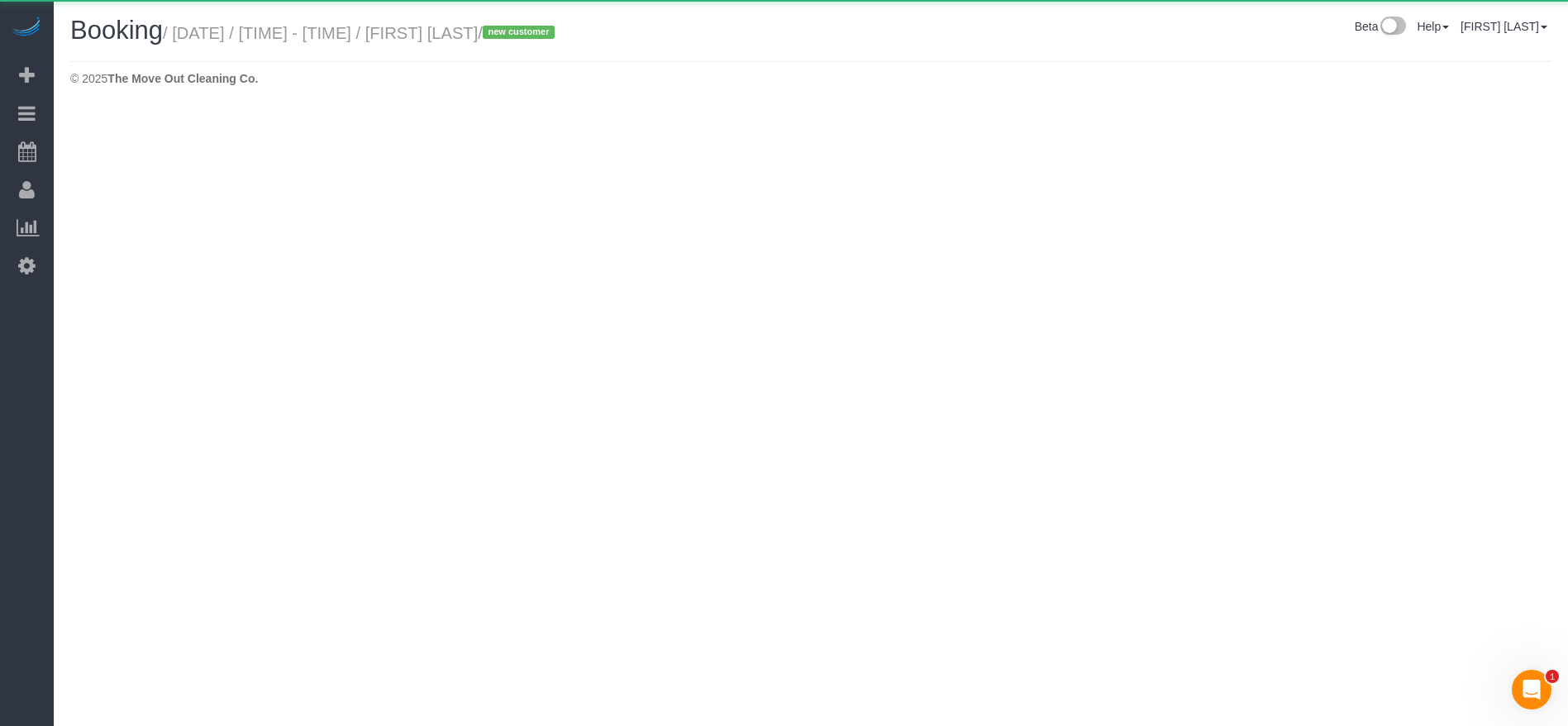 select on "TX" 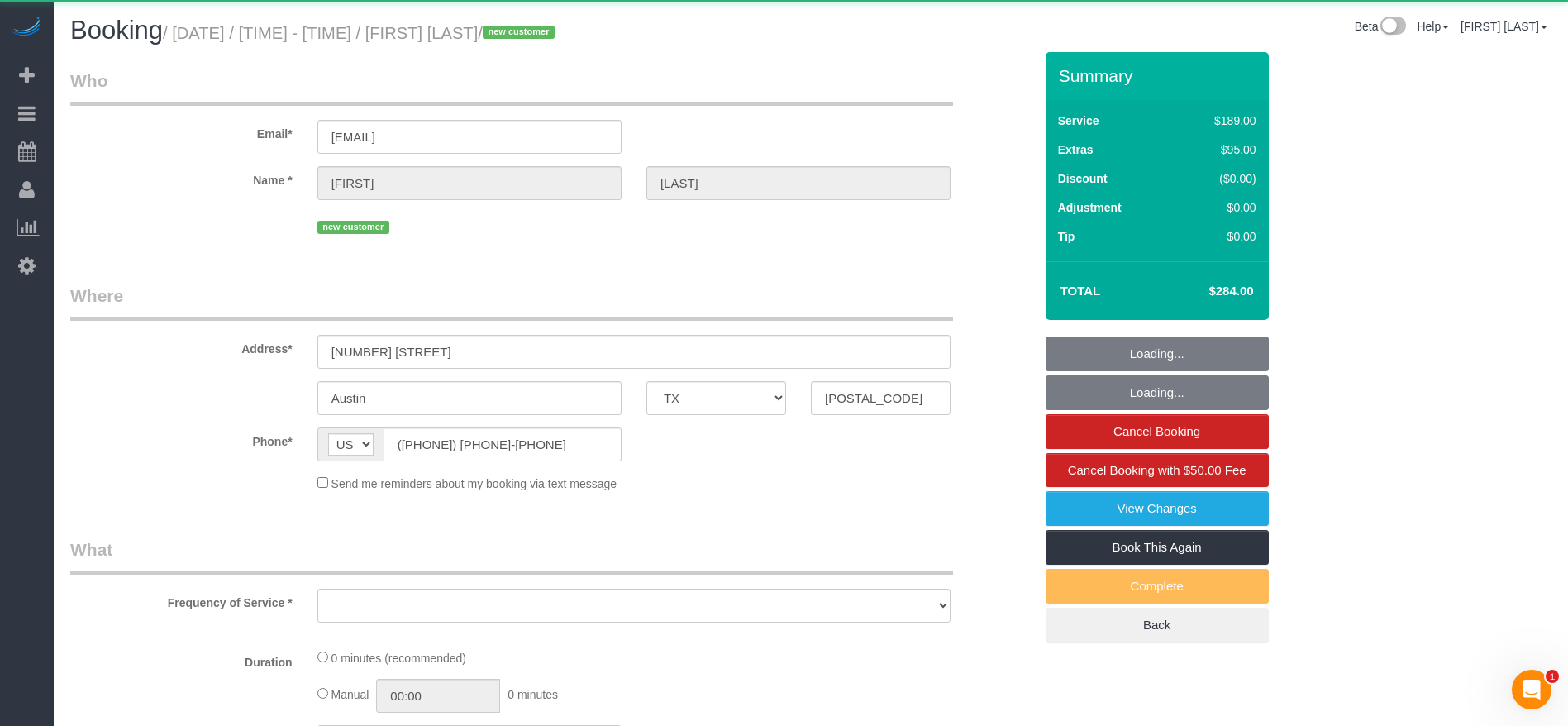 select on "object:10000" 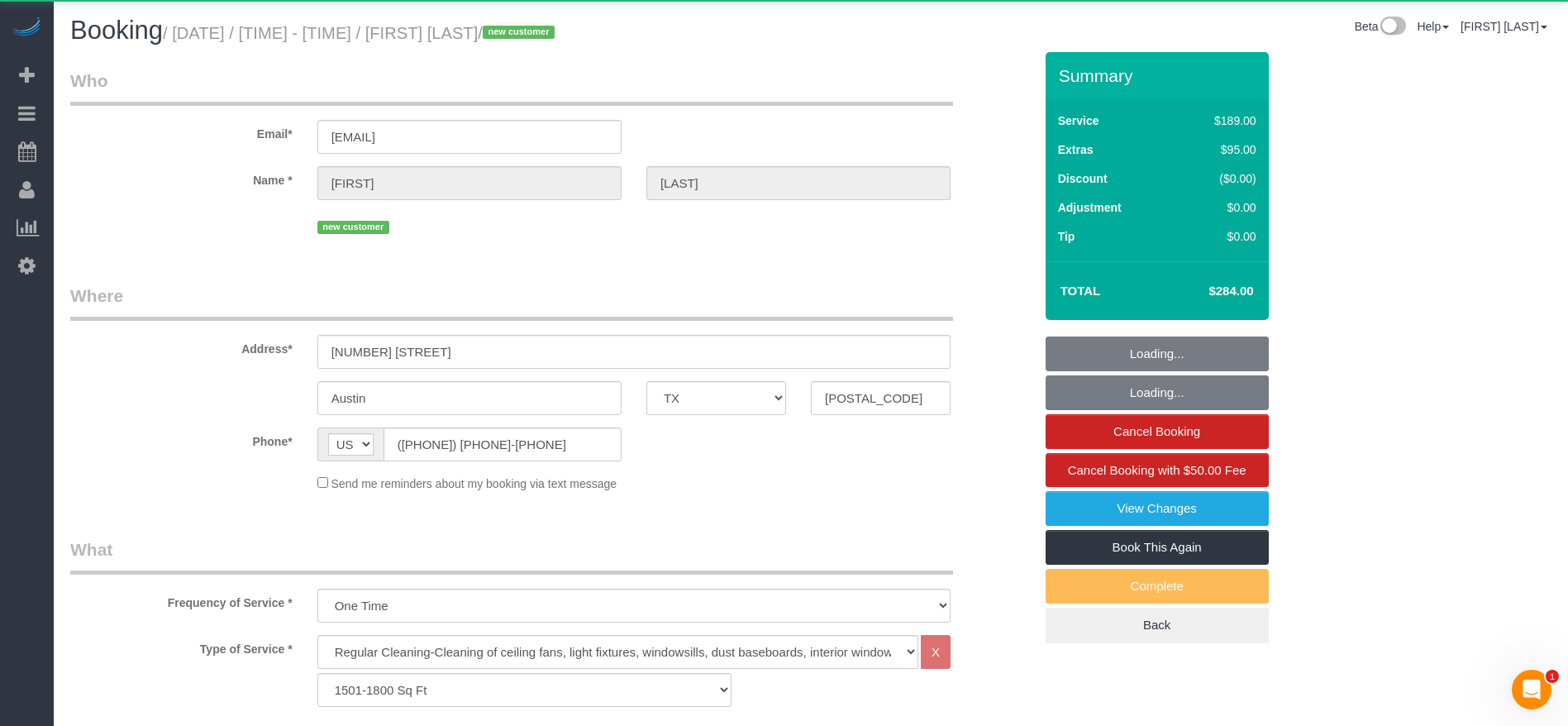 select on "object:10001" 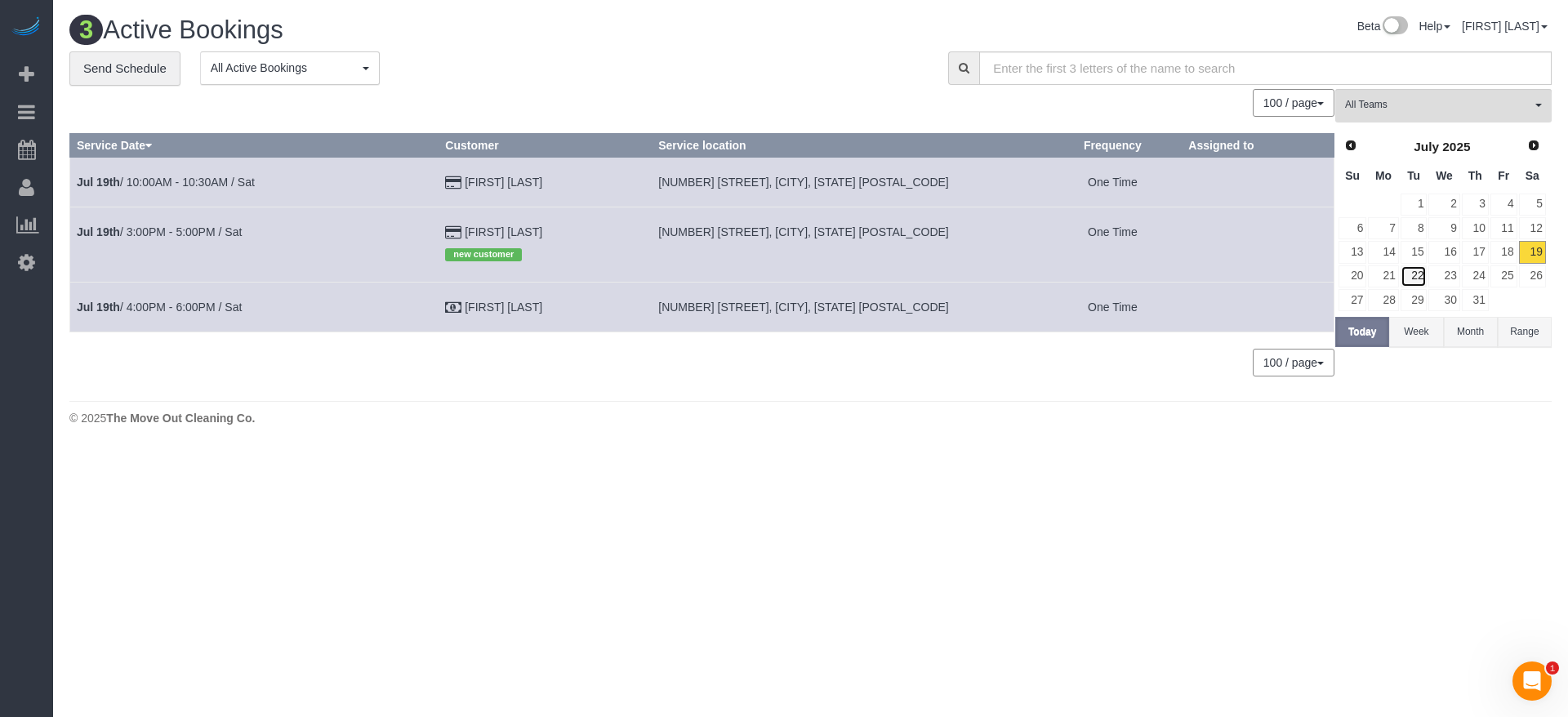 click on "22" at bounding box center [1414, 276] 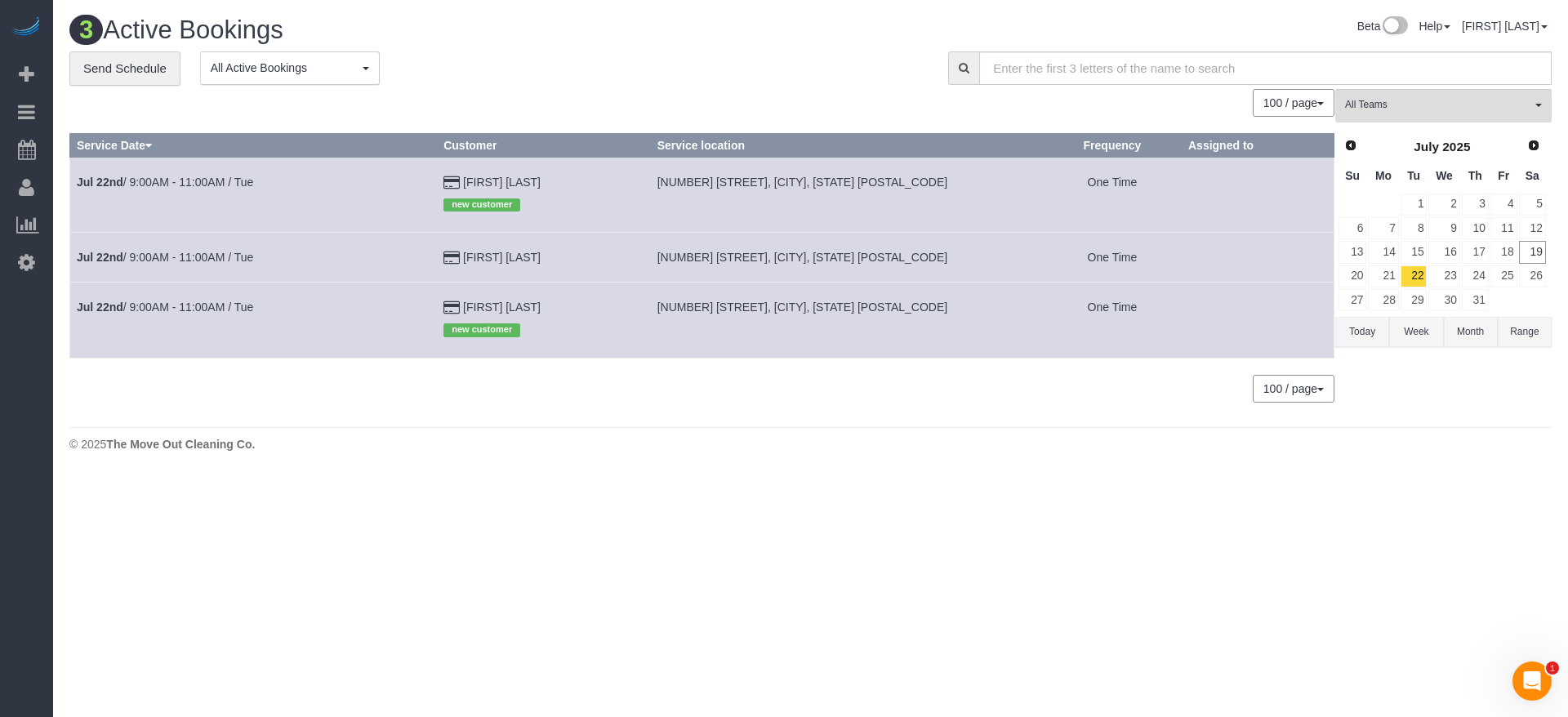 click on "Today" at bounding box center [1362, 332] 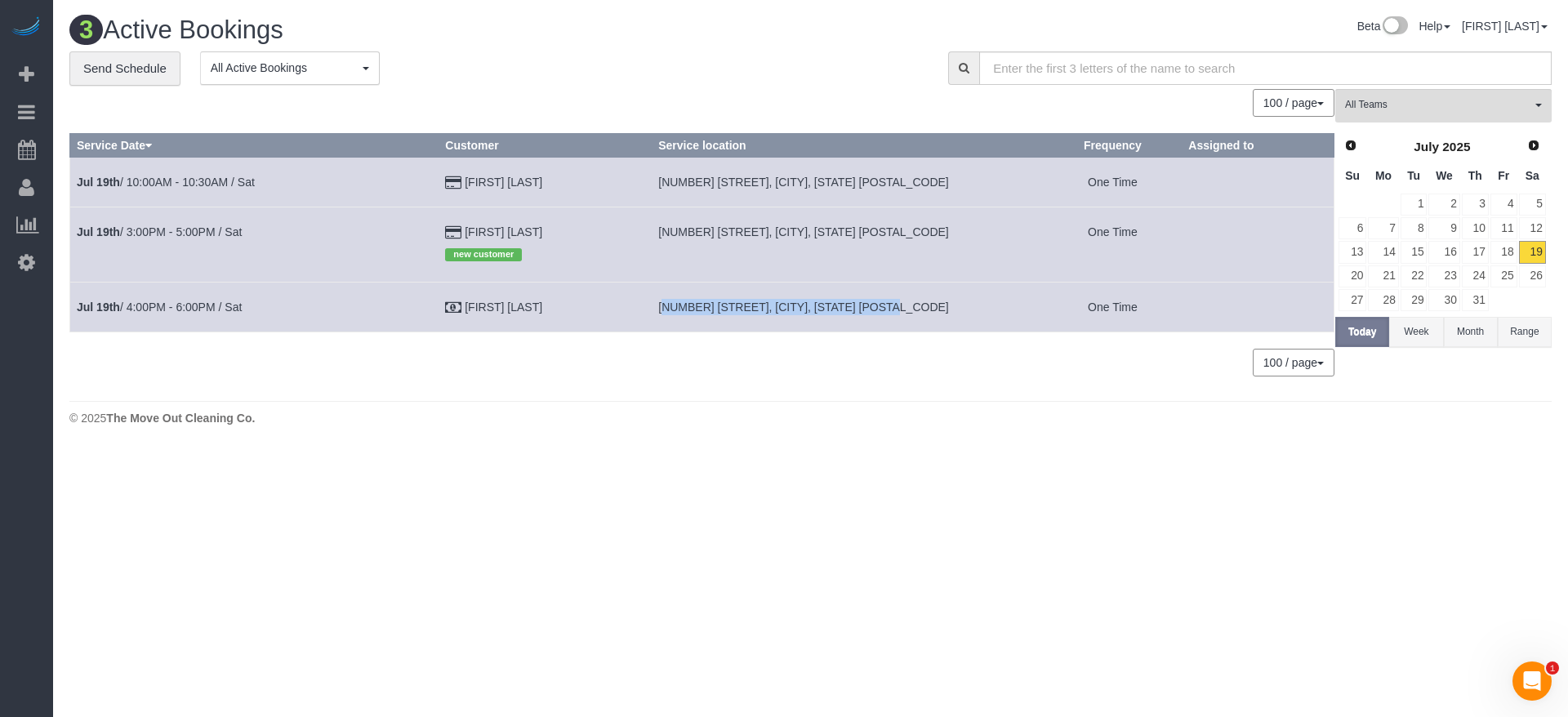 drag, startPoint x: 652, startPoint y: 305, endPoint x: 871, endPoint y: 318, distance: 219.38551 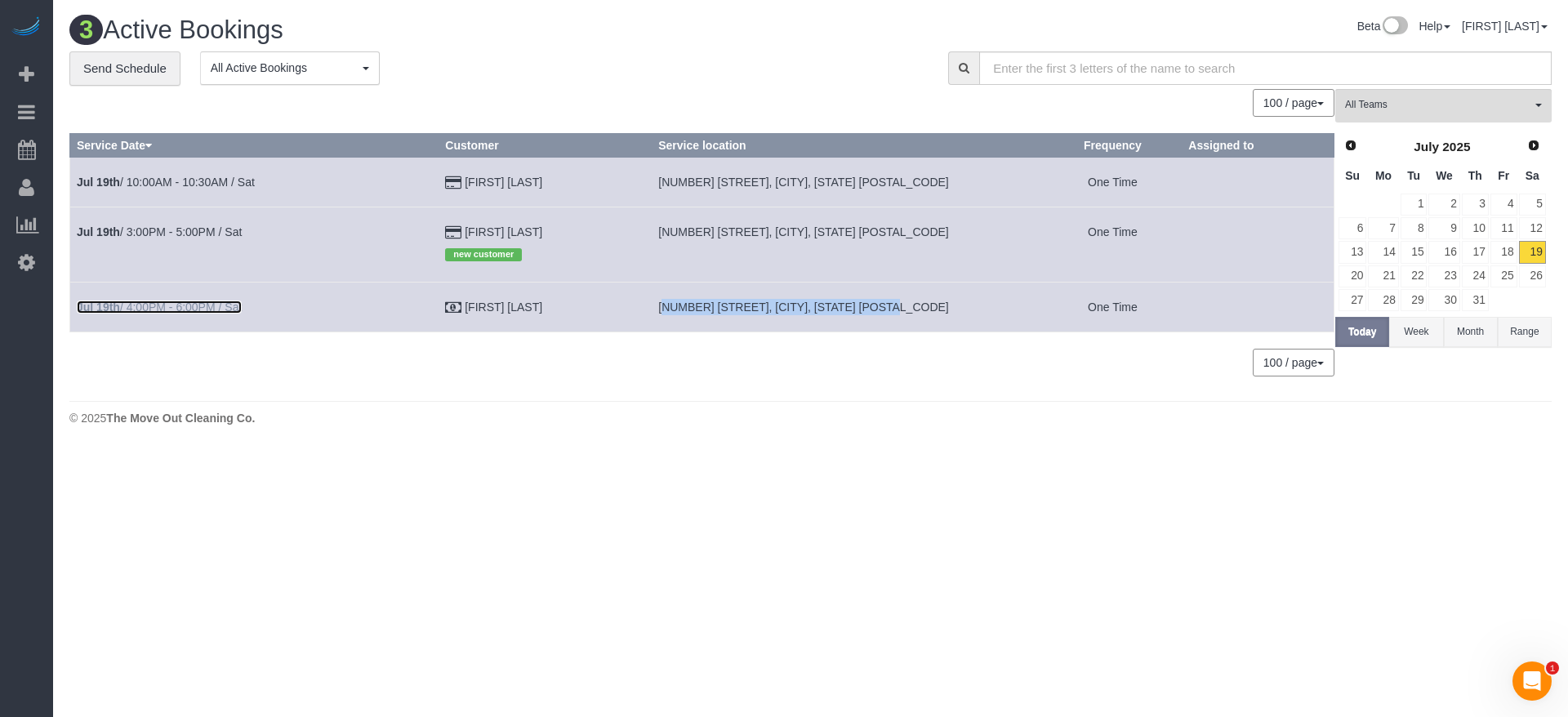 click on "[MONTH] [DAY]th
/ [TIME] - [TIME] / Sat" at bounding box center [159, 307] 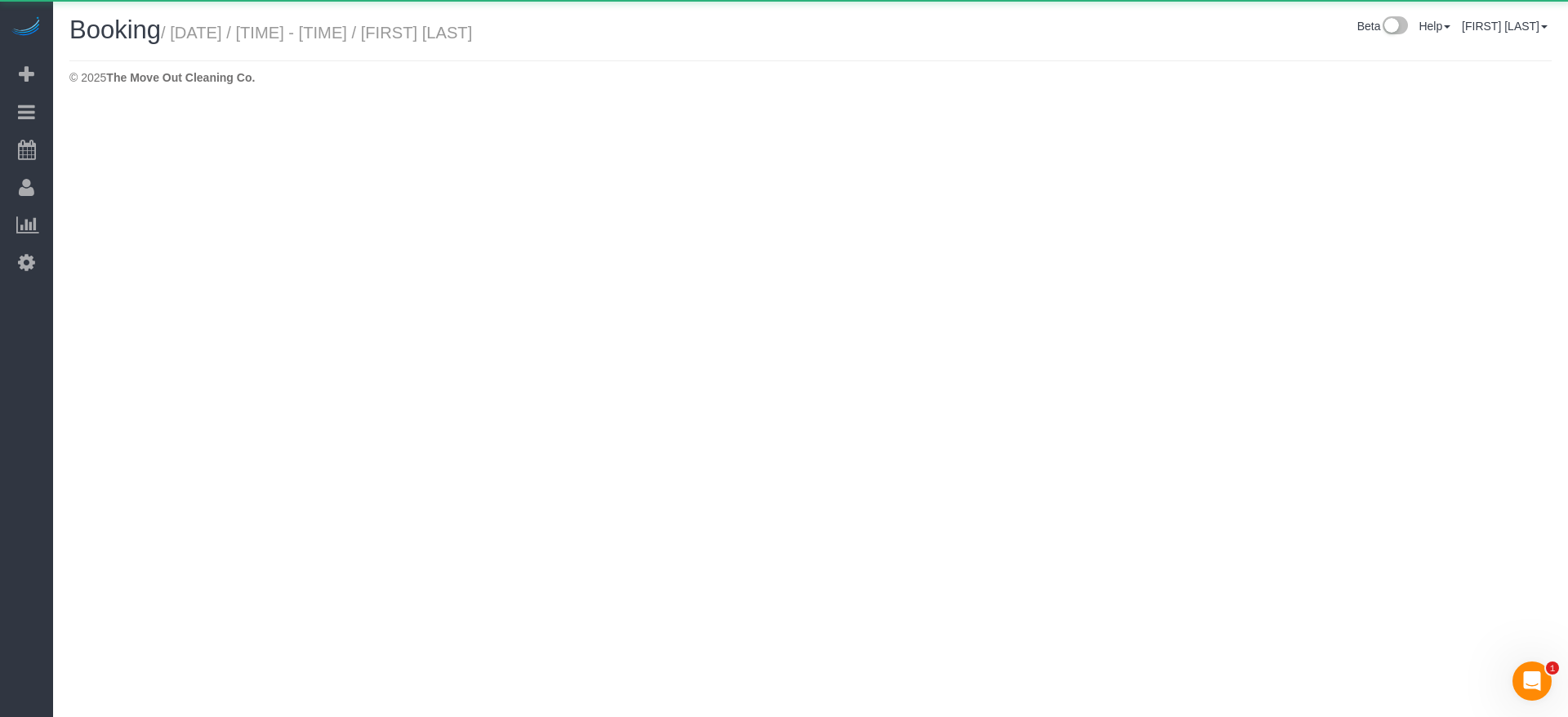 select on "TX" 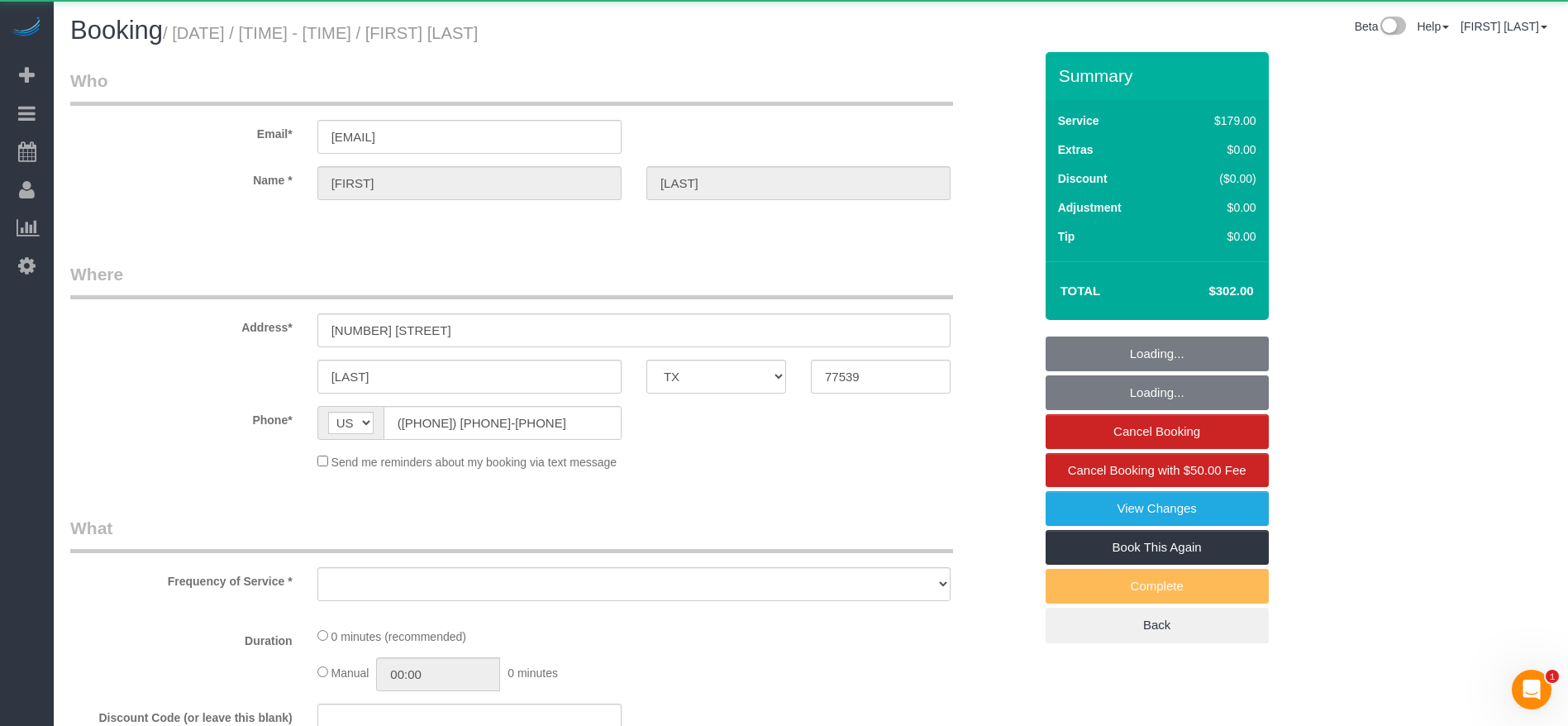 select on "object:10487" 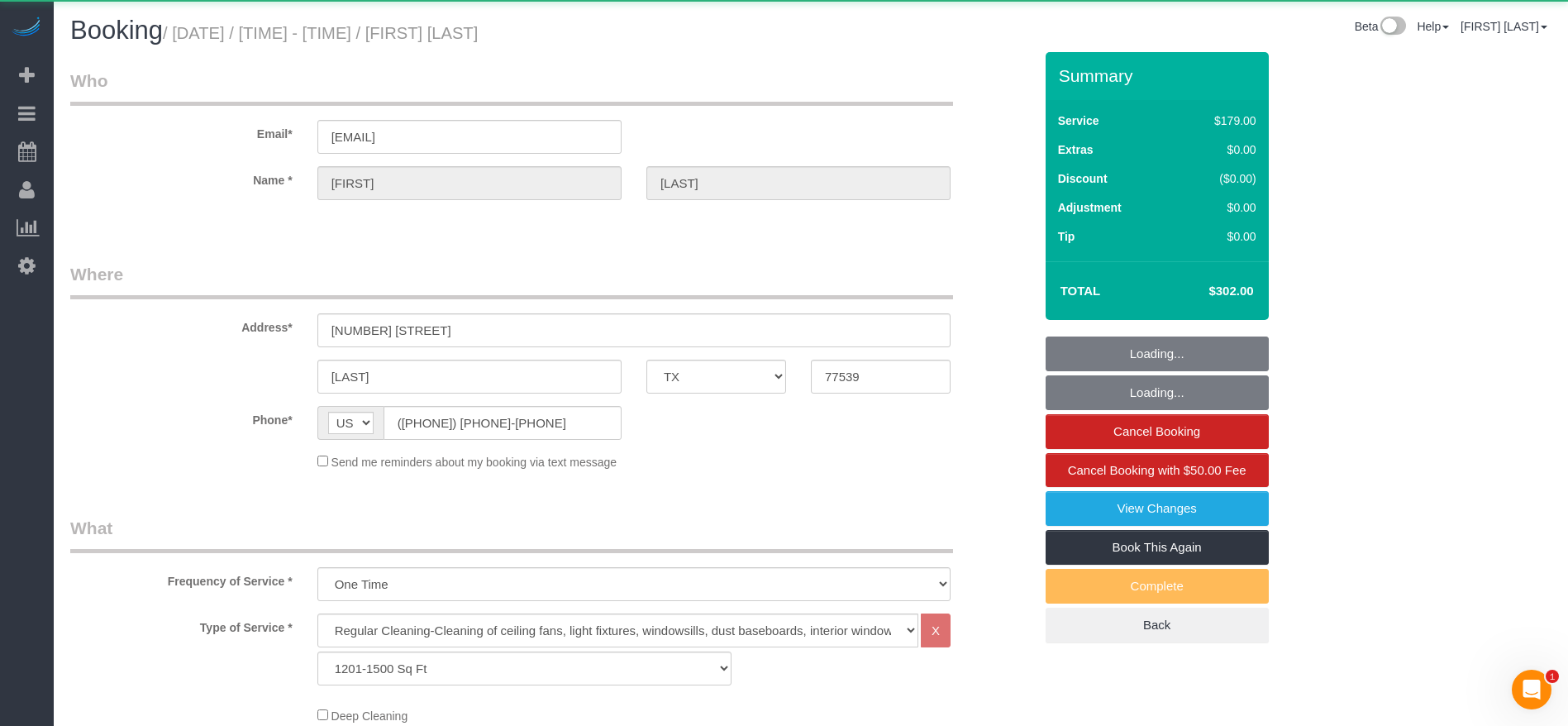 select on "object:10574" 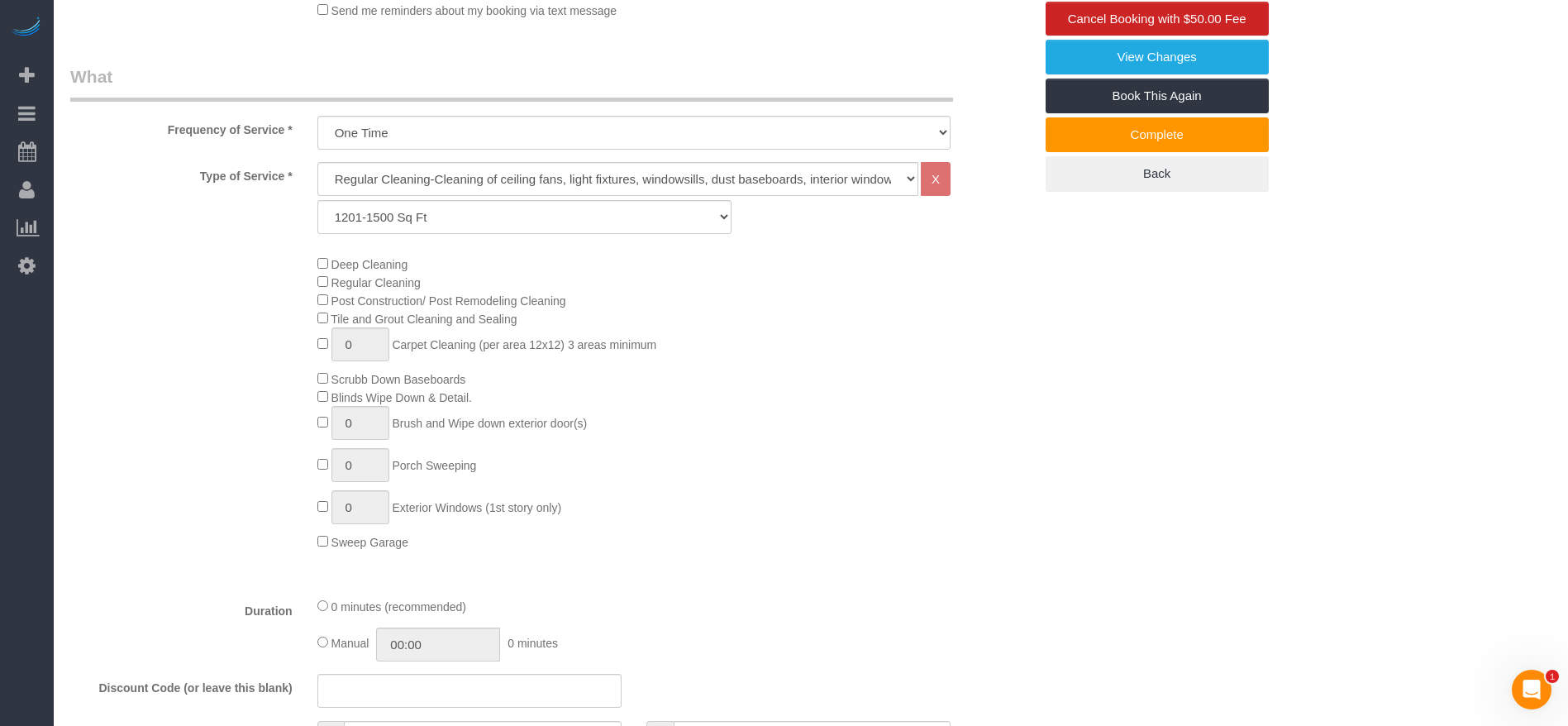 scroll, scrollTop: 0, scrollLeft: 0, axis: both 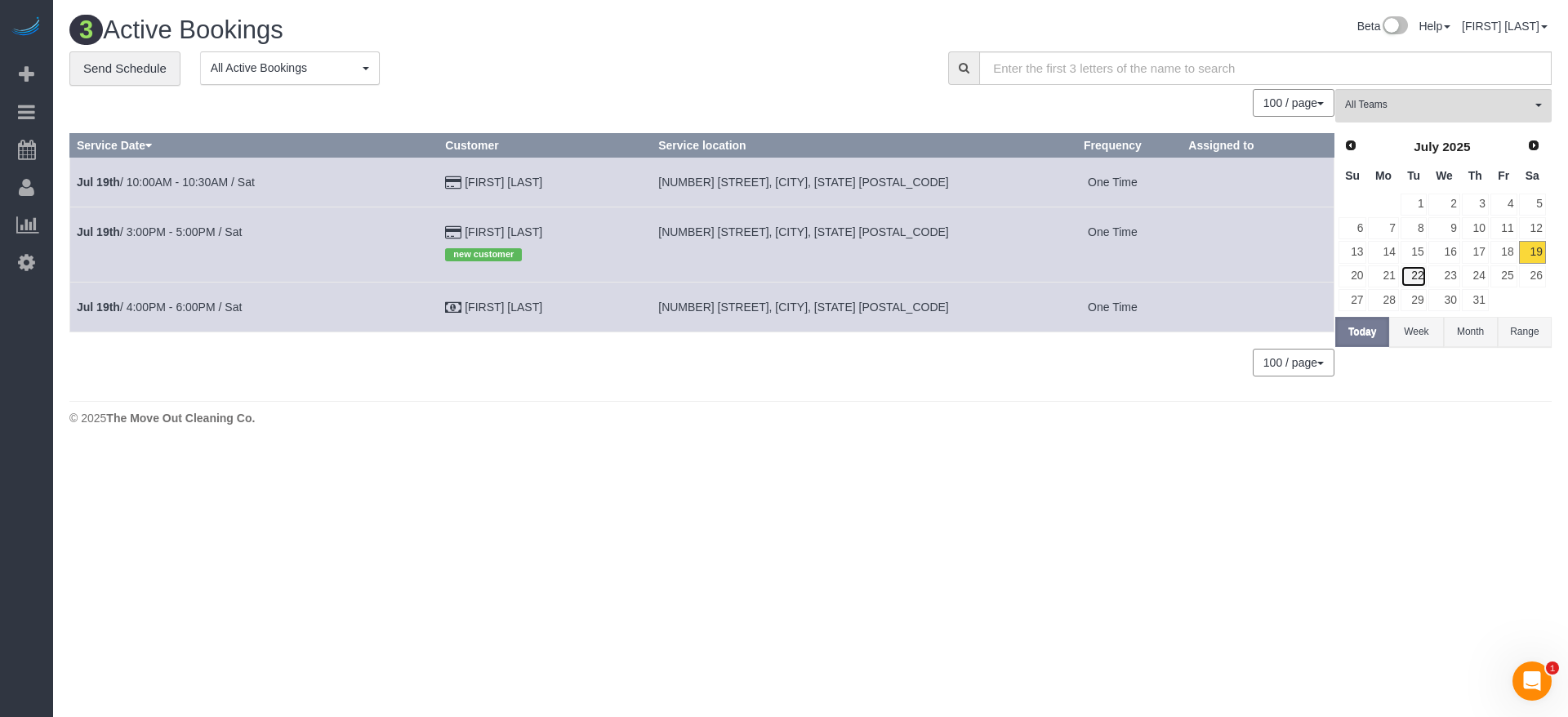 click on "22" at bounding box center [1414, 276] 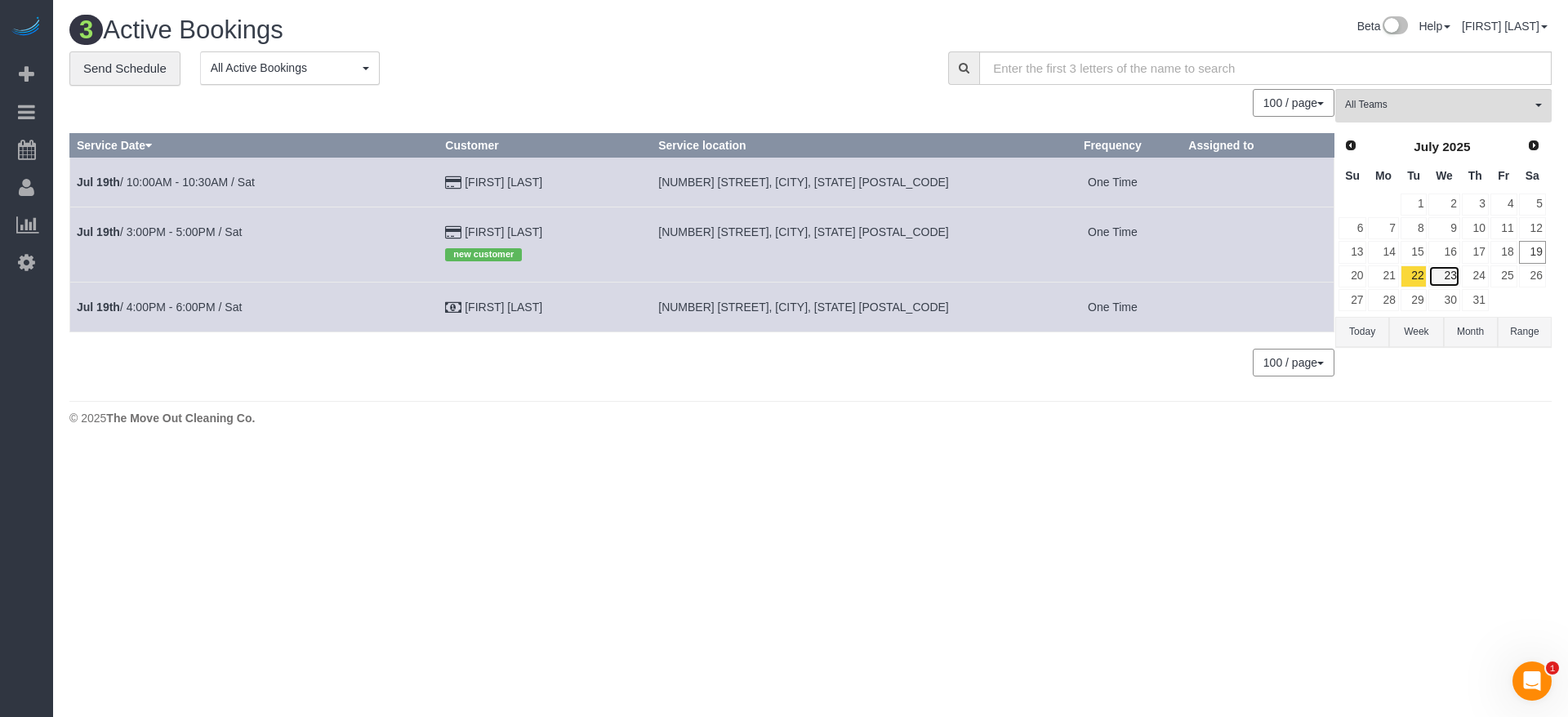 click on "23" at bounding box center (1444, 276) 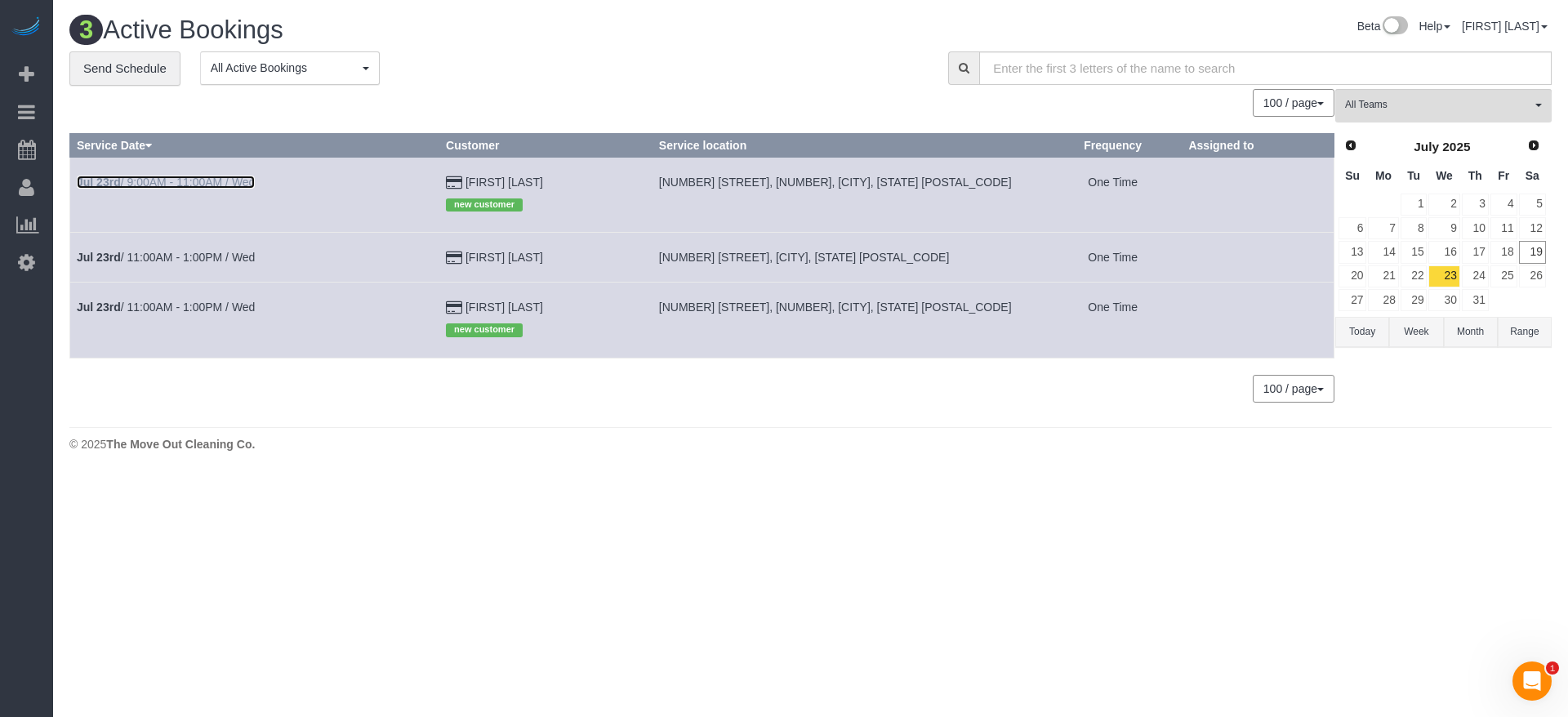 click on "[MONTH] [DAY]th
/ [TIME] - [TIME] / Wed" at bounding box center [166, 182] 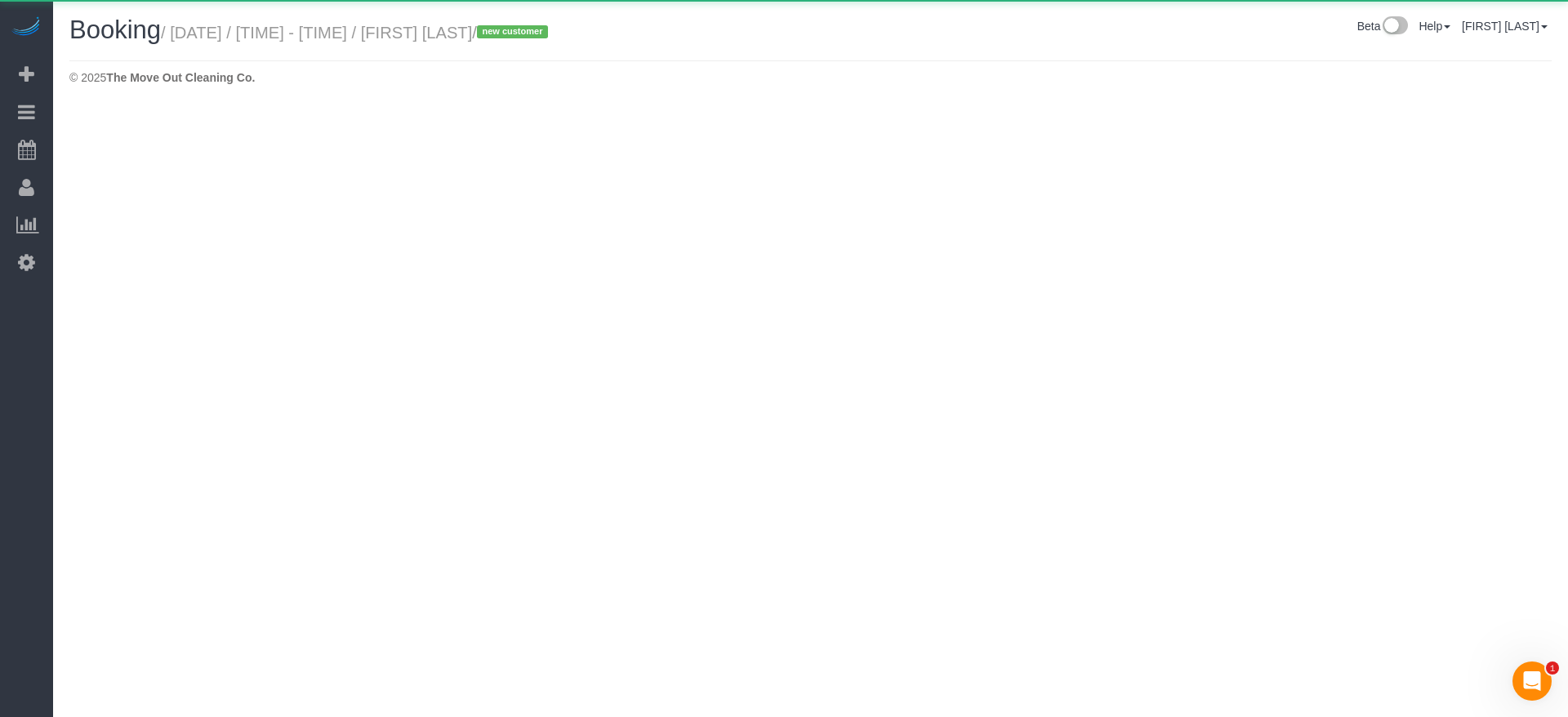 select on "TX" 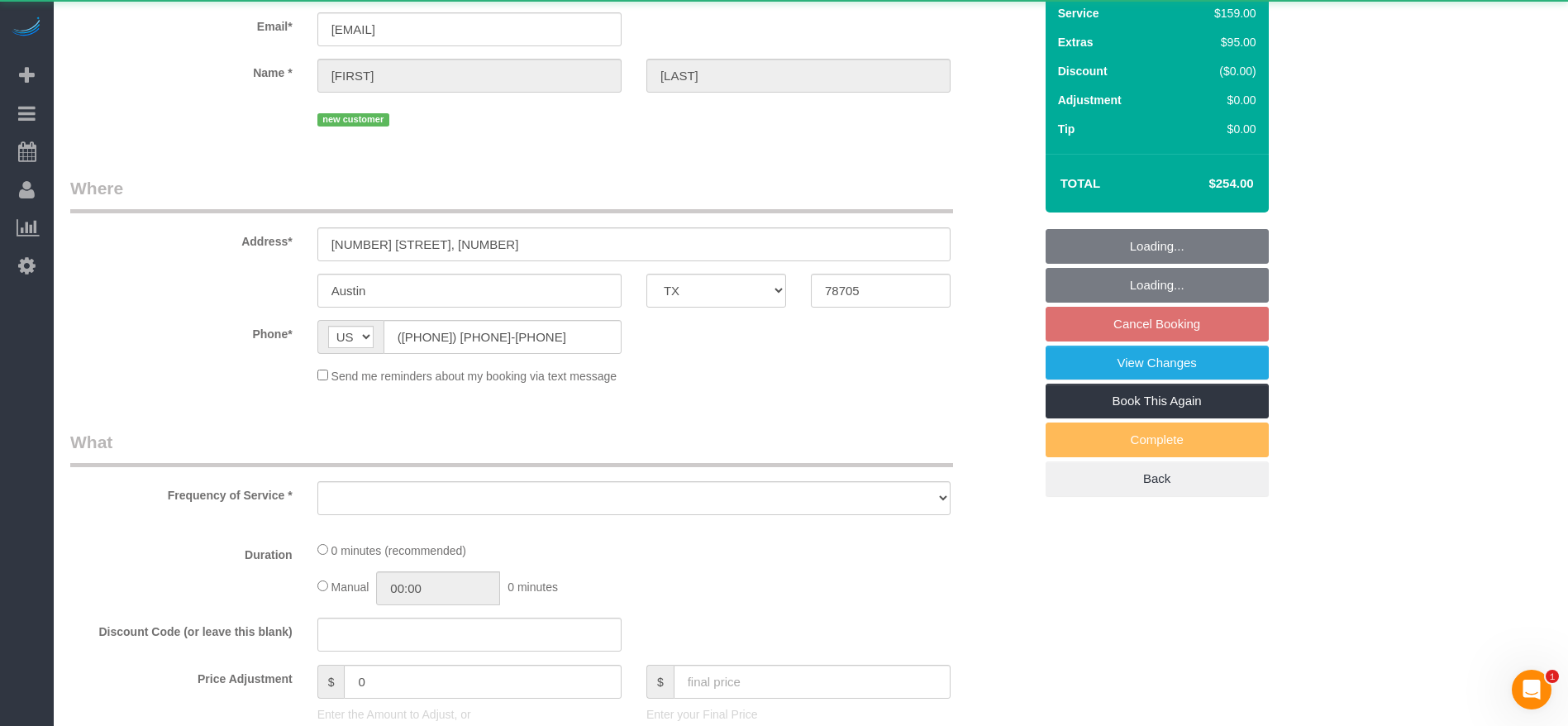 select on "object:11084" 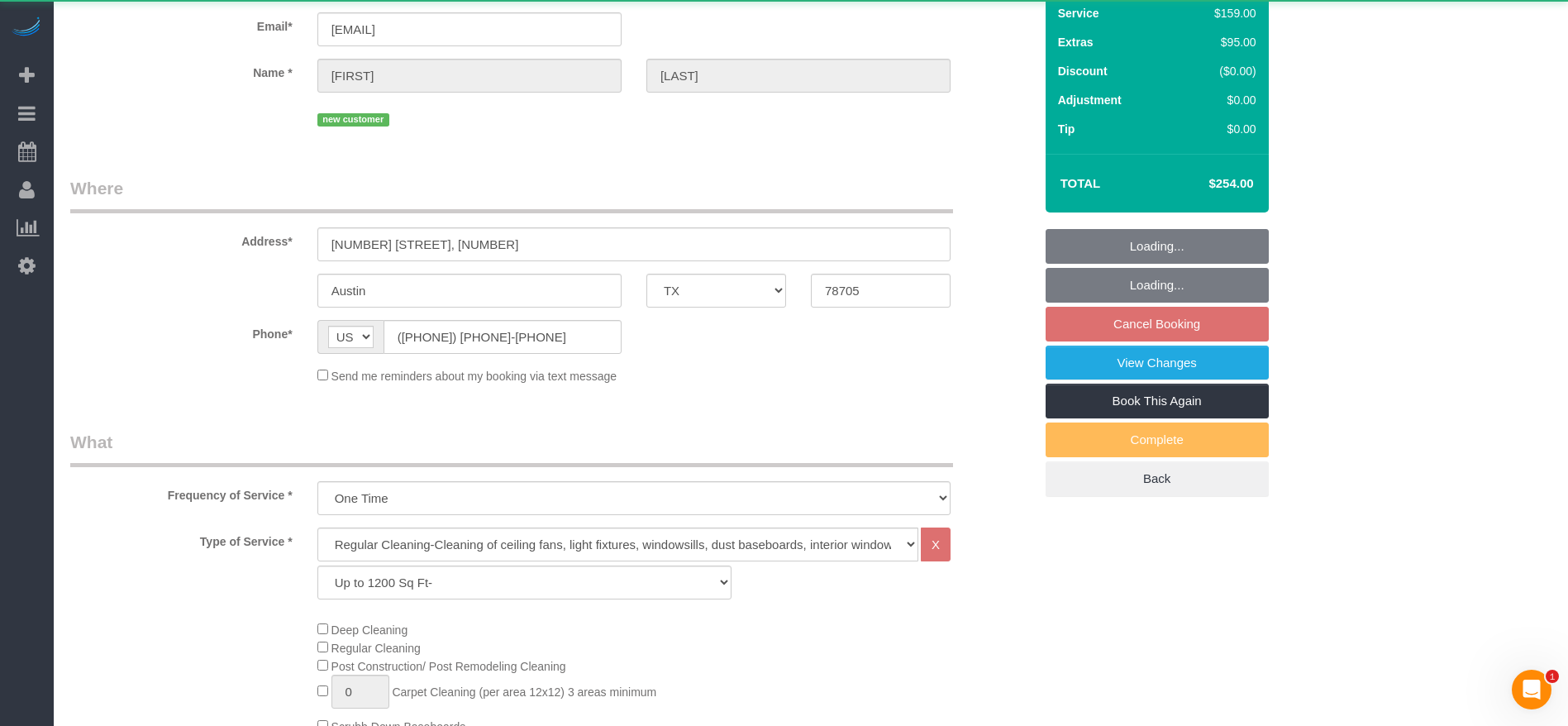 select on "object:11154" 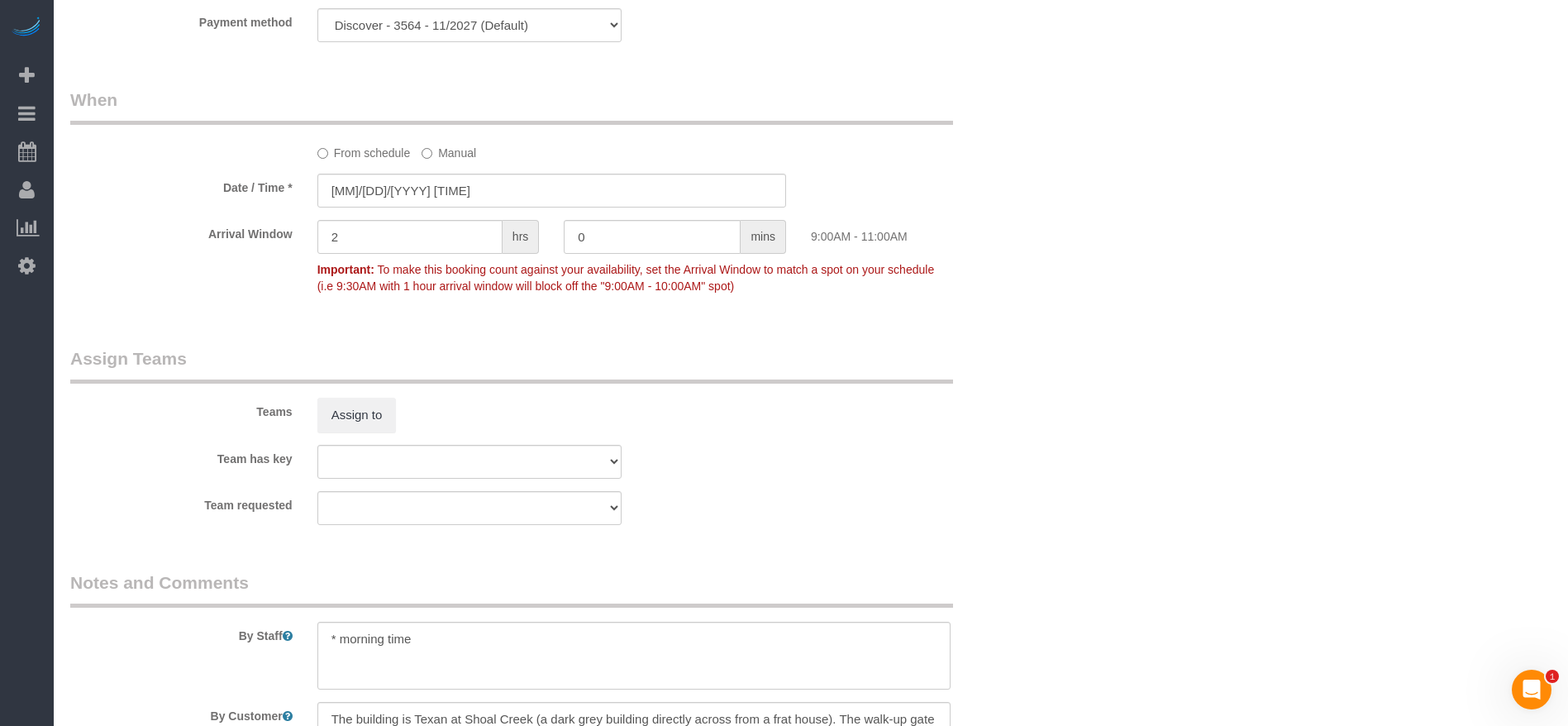 scroll, scrollTop: 1820, scrollLeft: 0, axis: vertical 